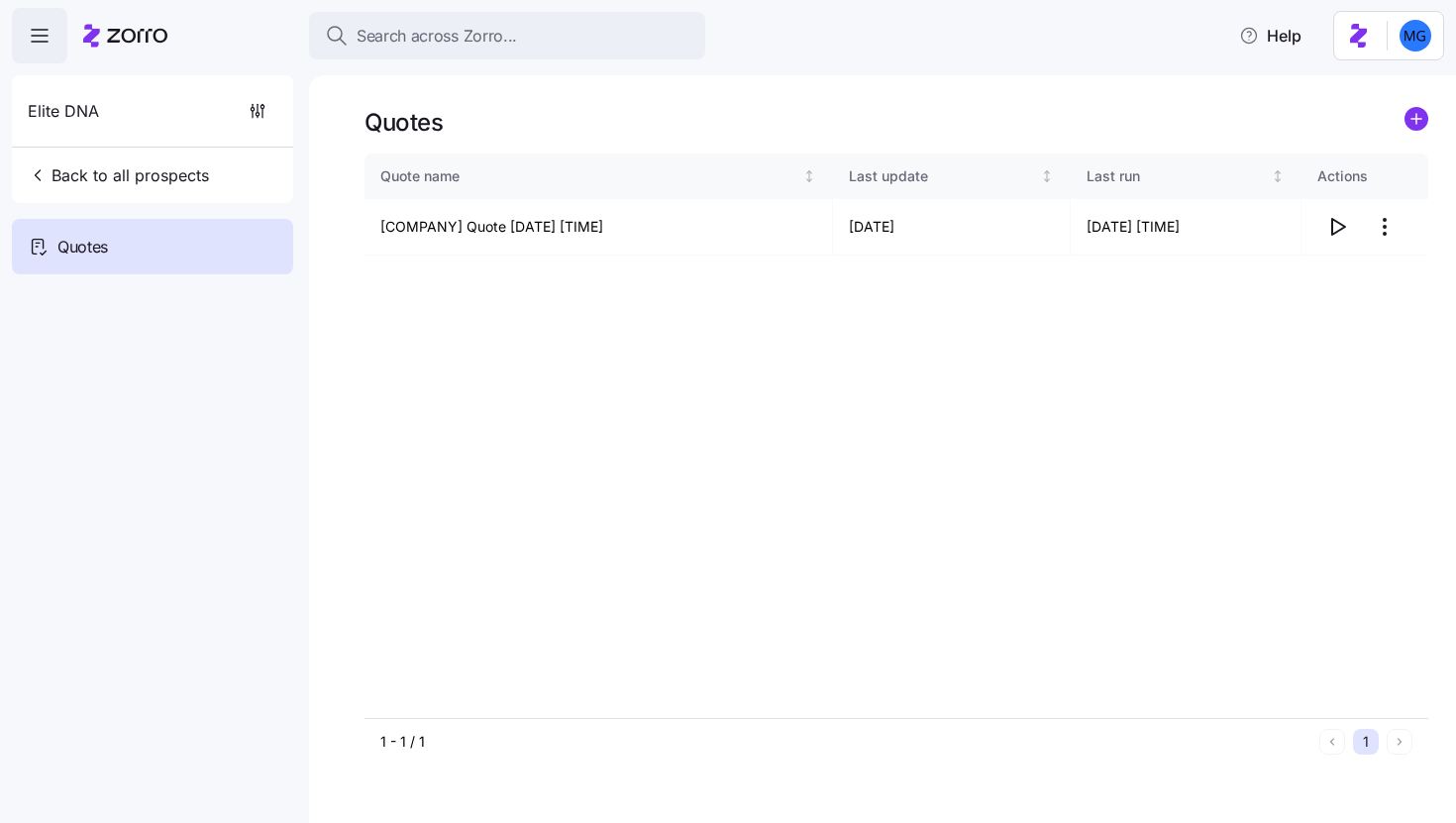 scroll, scrollTop: 0, scrollLeft: 0, axis: both 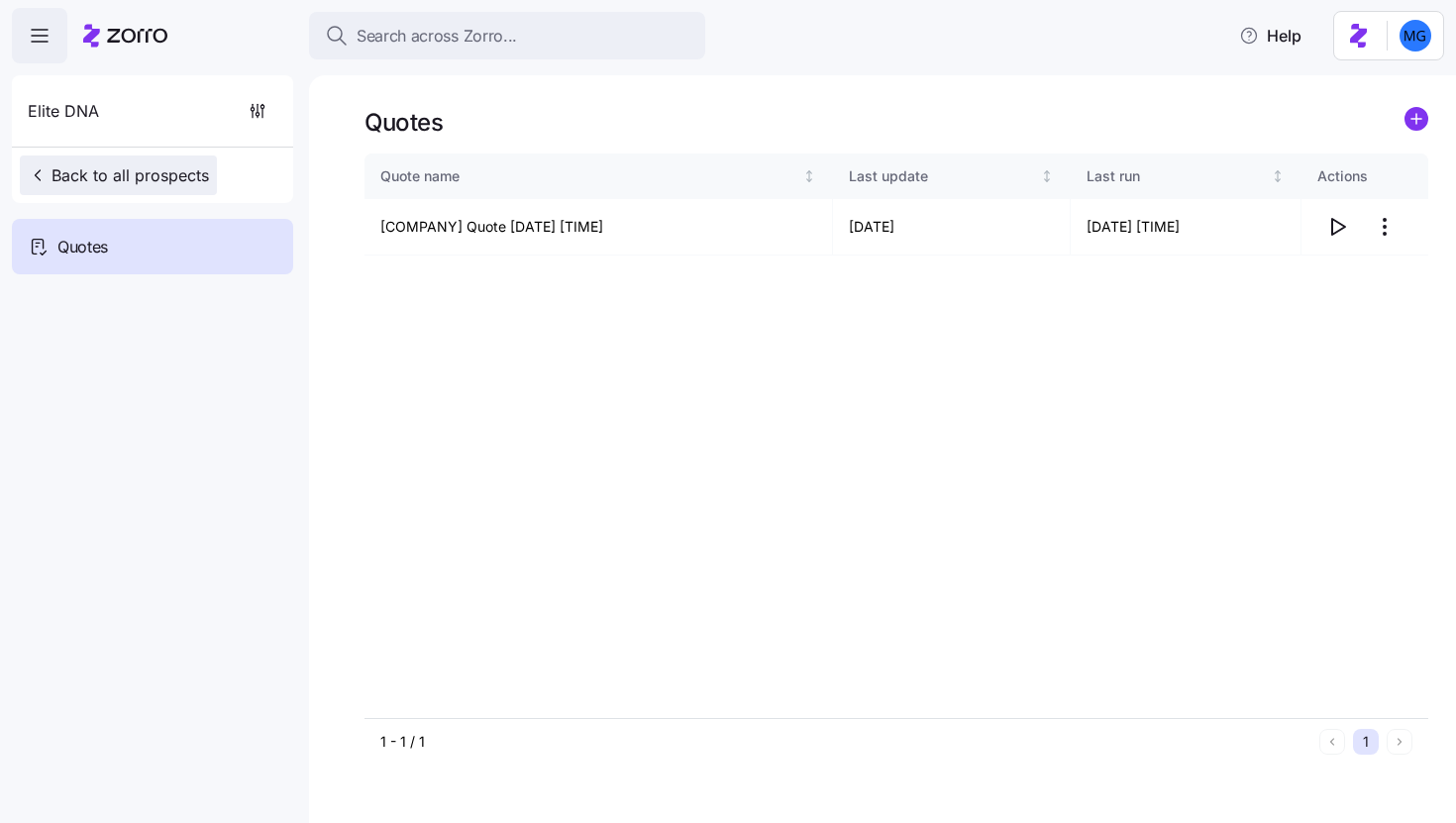 click on "Back to all prospects" at bounding box center [118, 175] 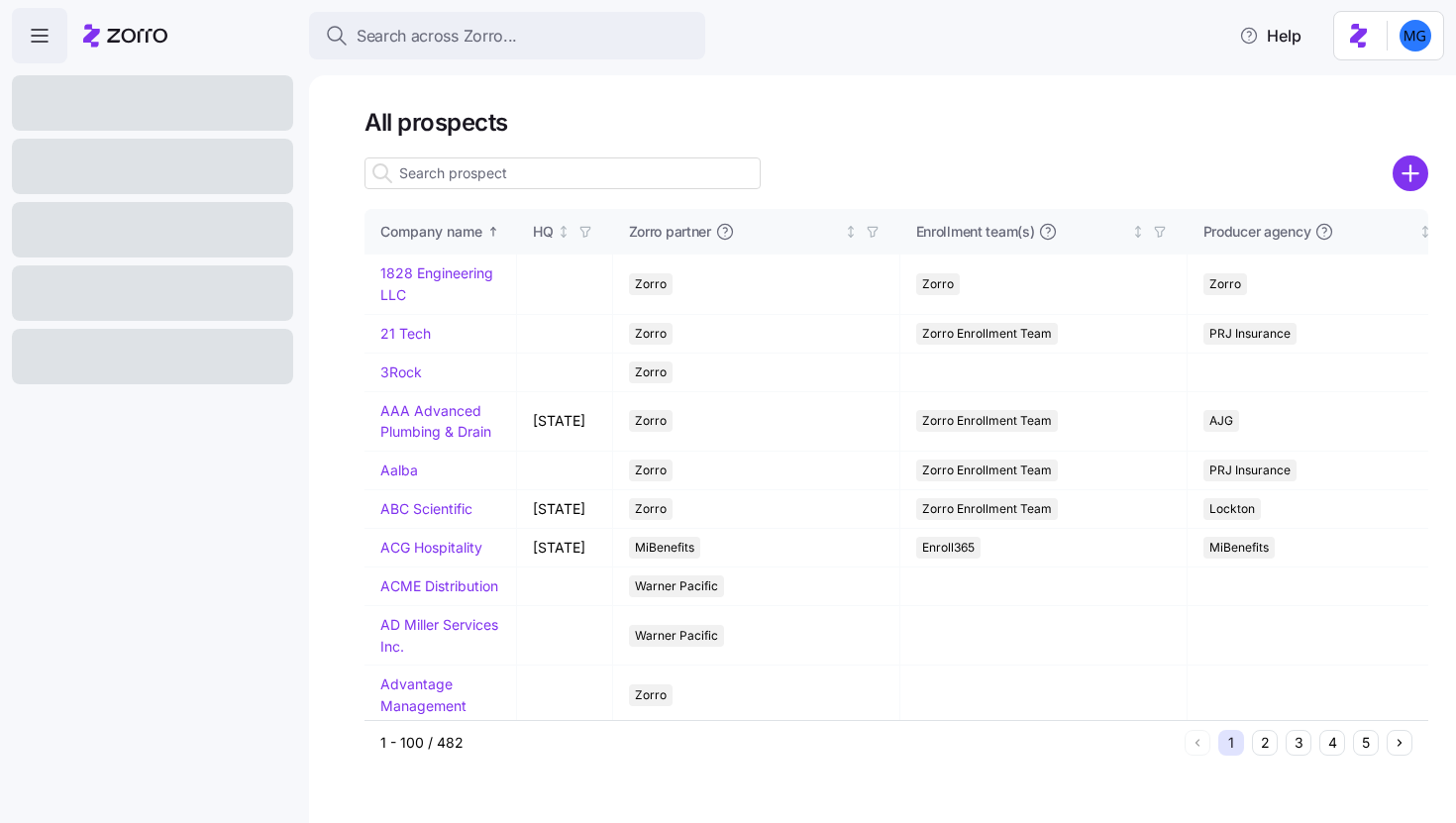 click at bounding box center [563, 173] 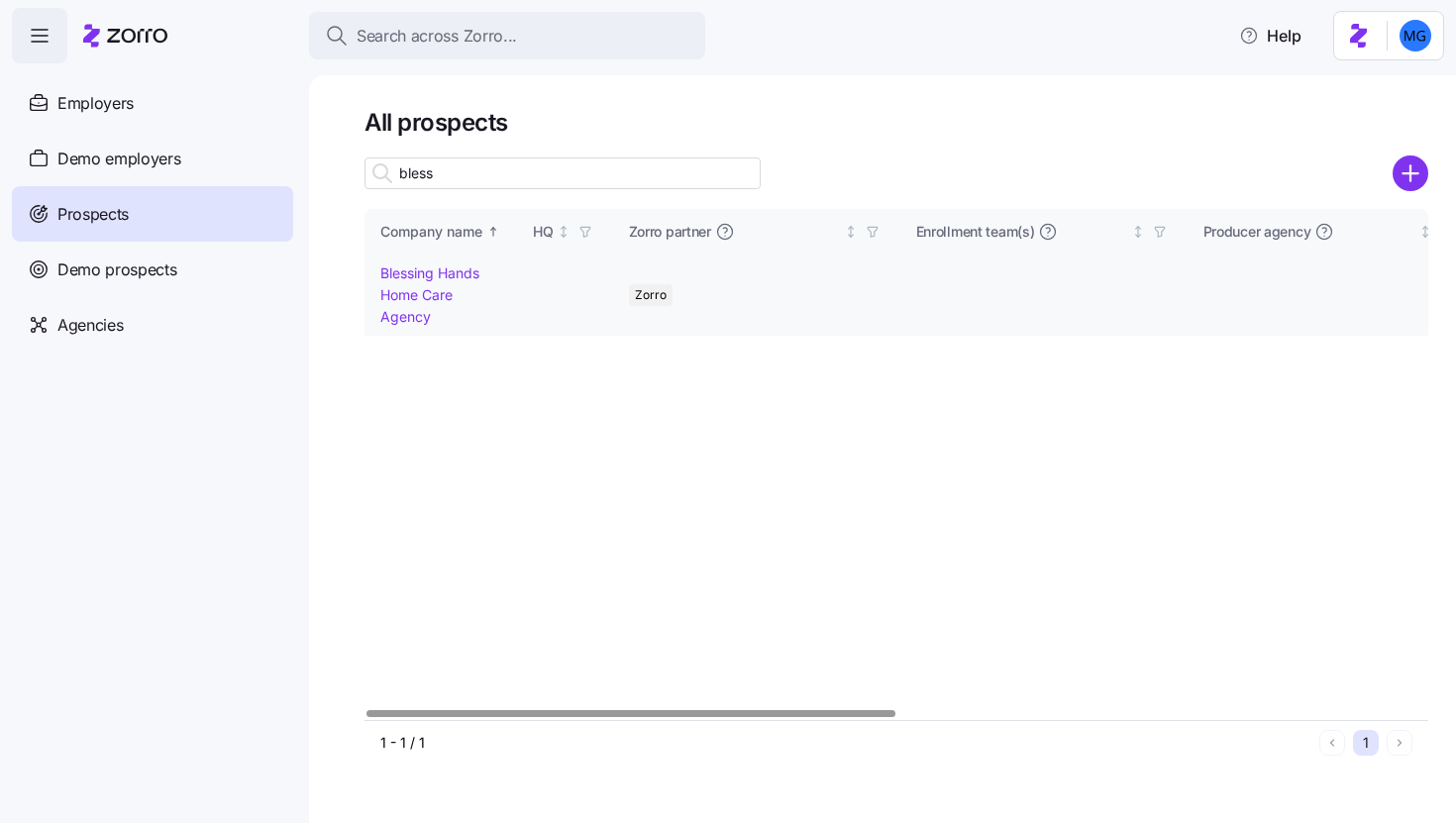 type on "bless" 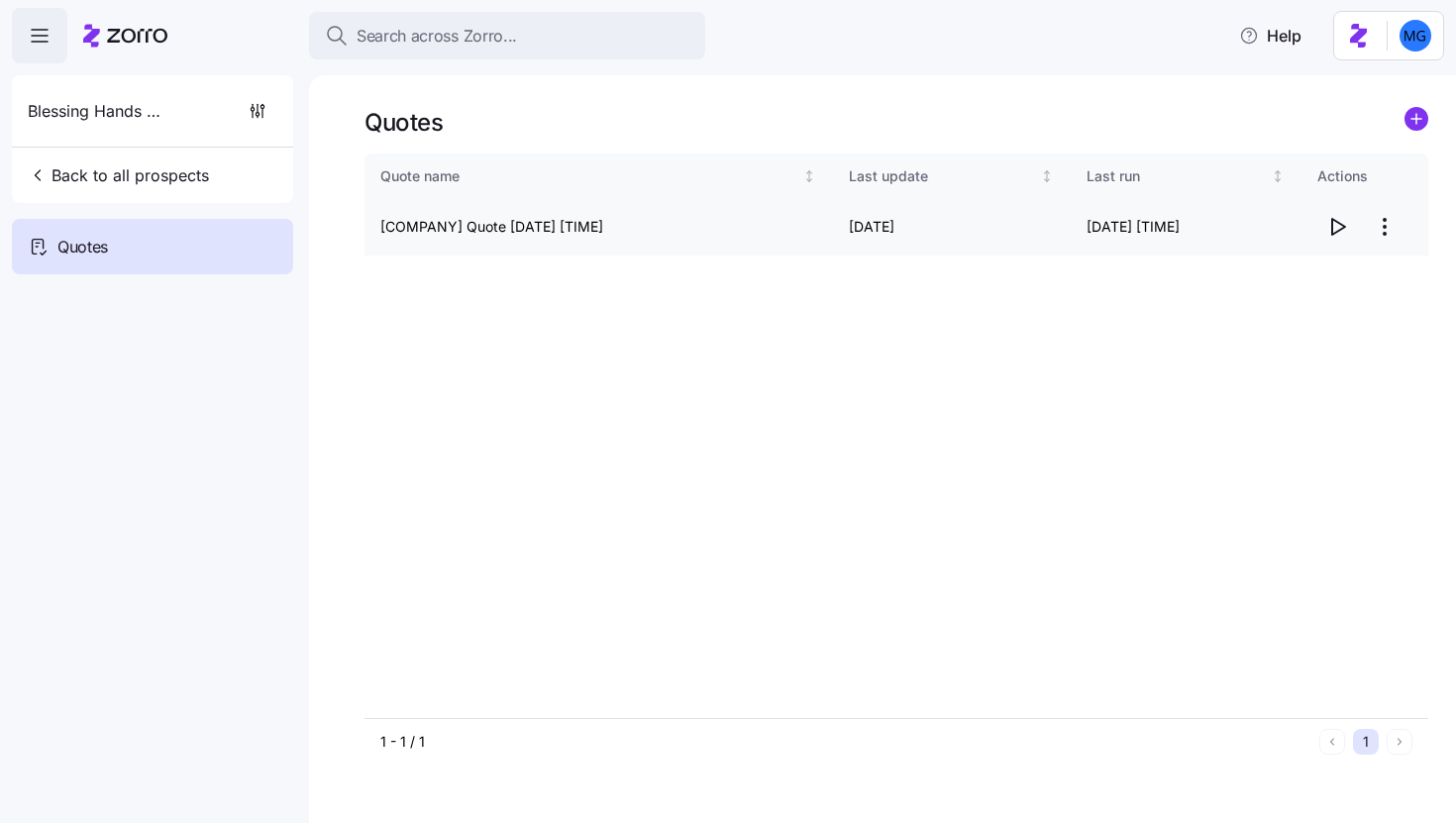 click 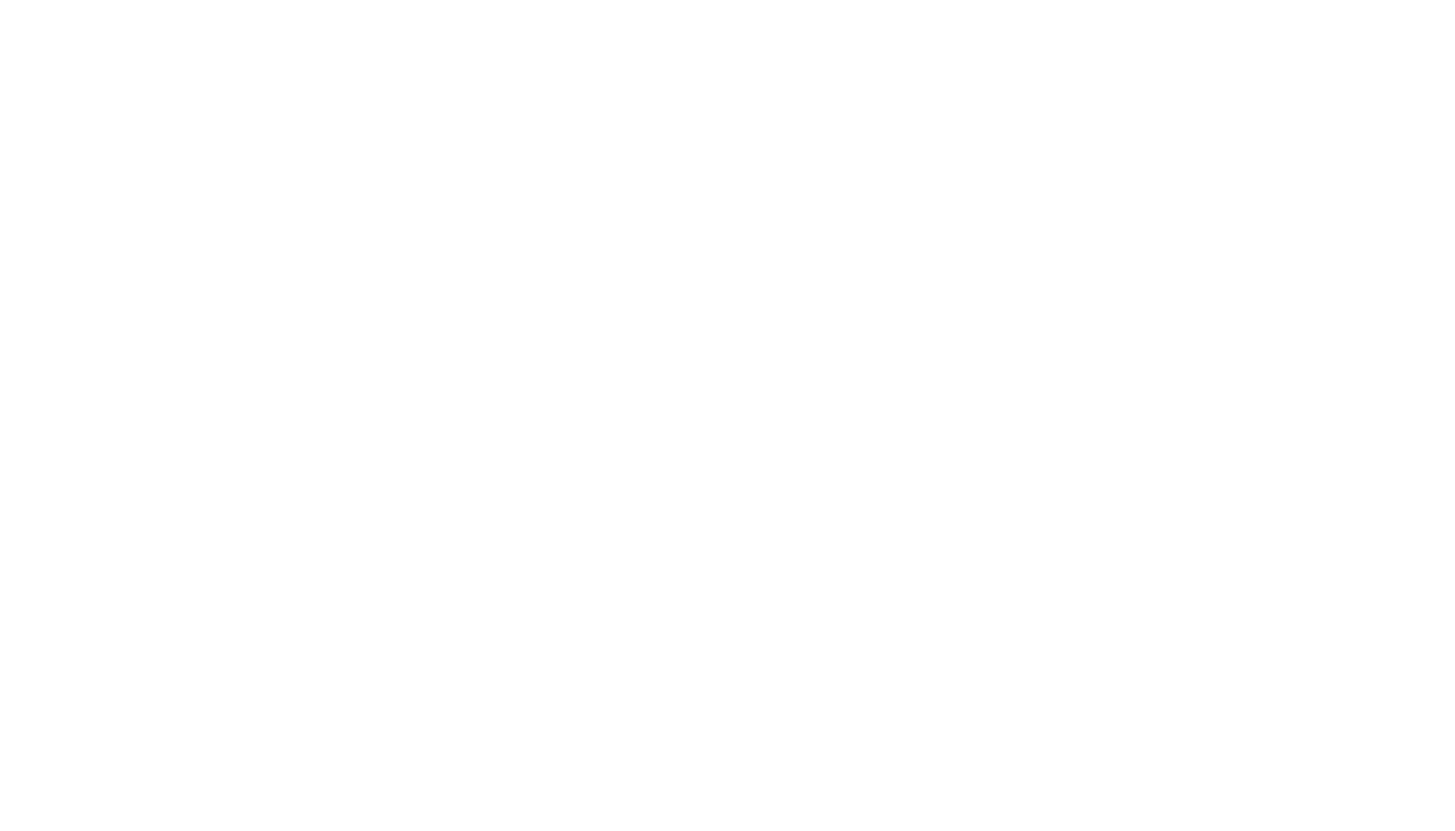 scroll, scrollTop: 0, scrollLeft: 0, axis: both 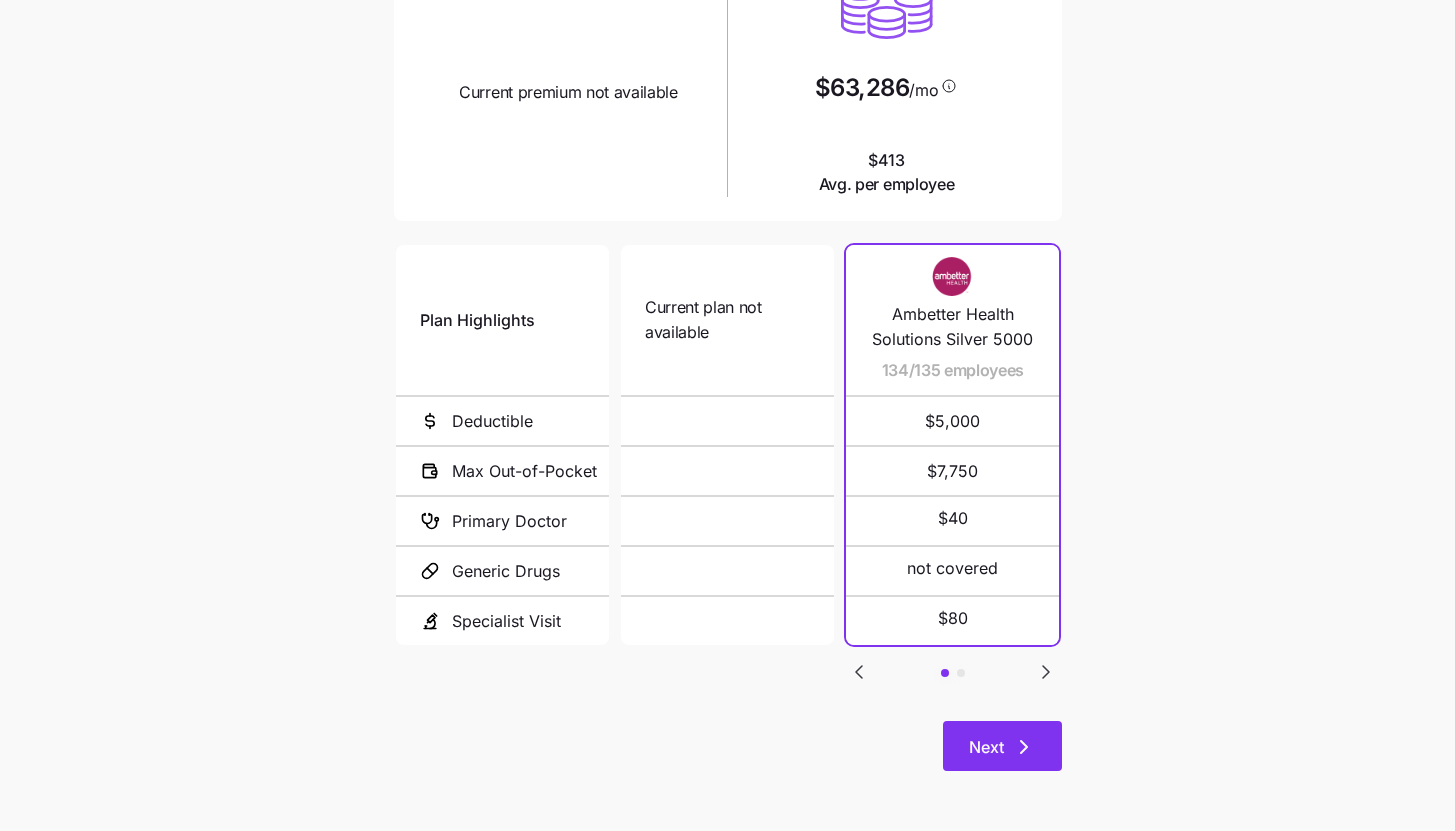 click on "Next" at bounding box center (1002, 747) 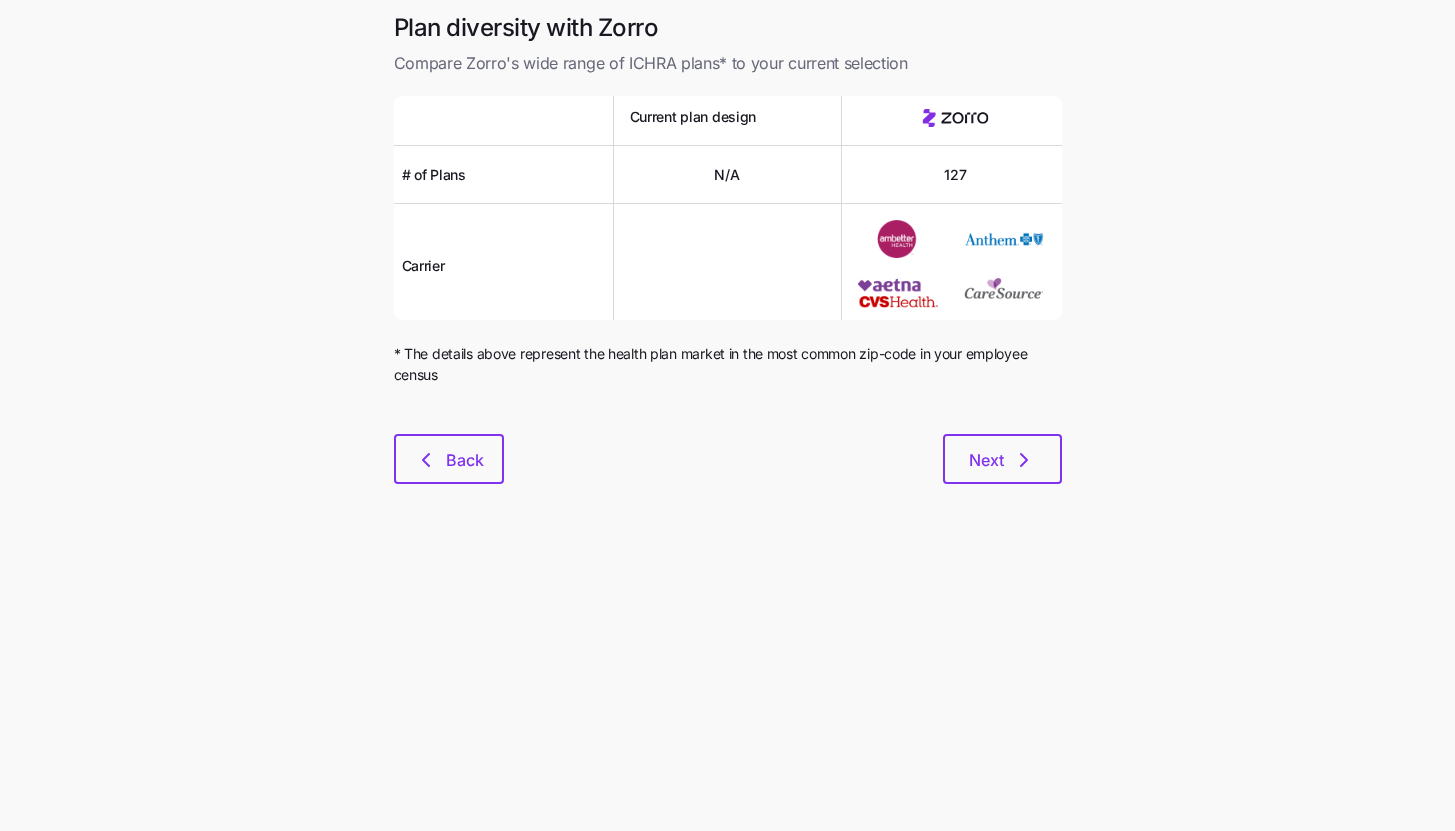 scroll, scrollTop: 0, scrollLeft: 0, axis: both 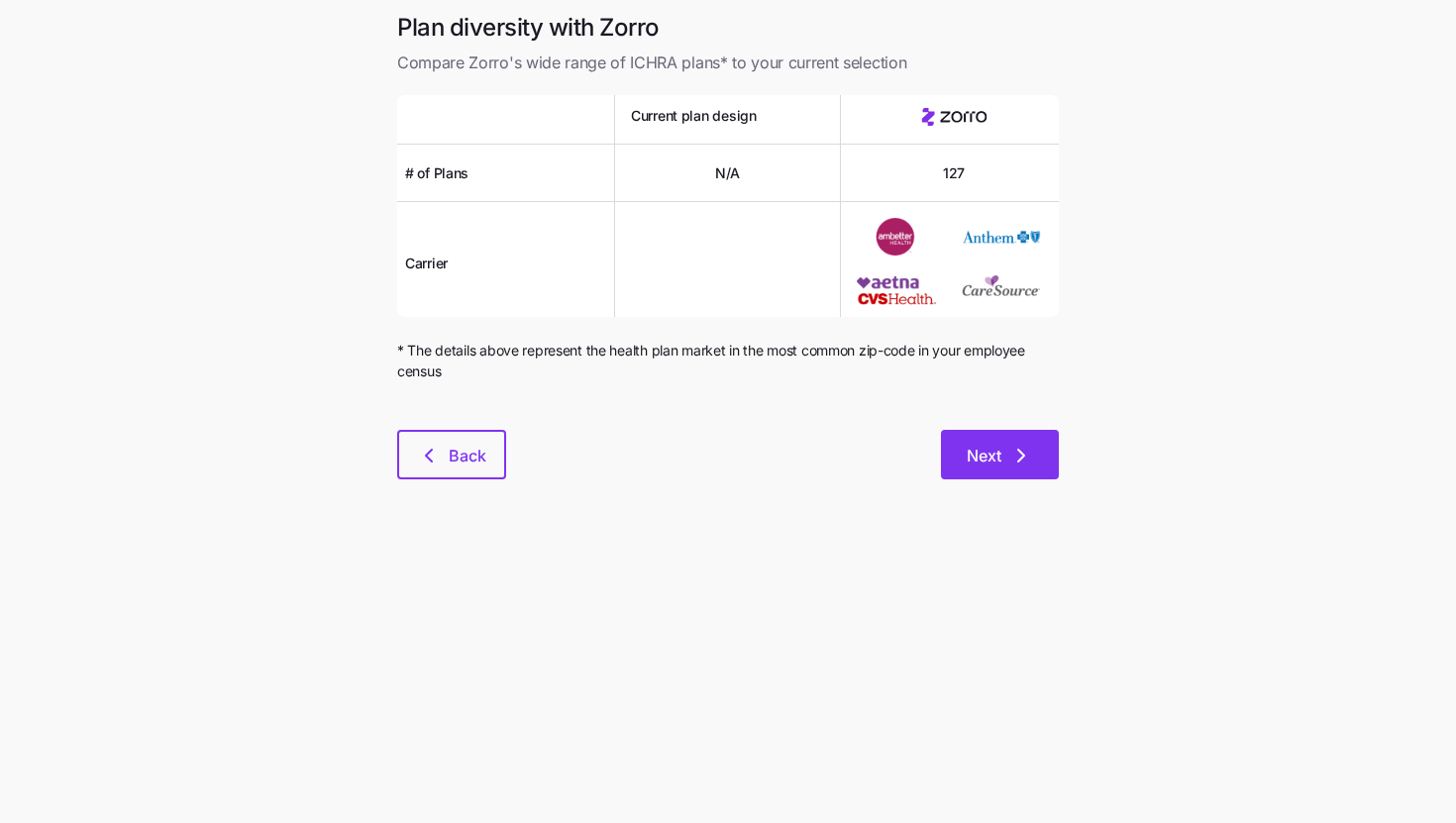 click on "Next" at bounding box center (999, 455) 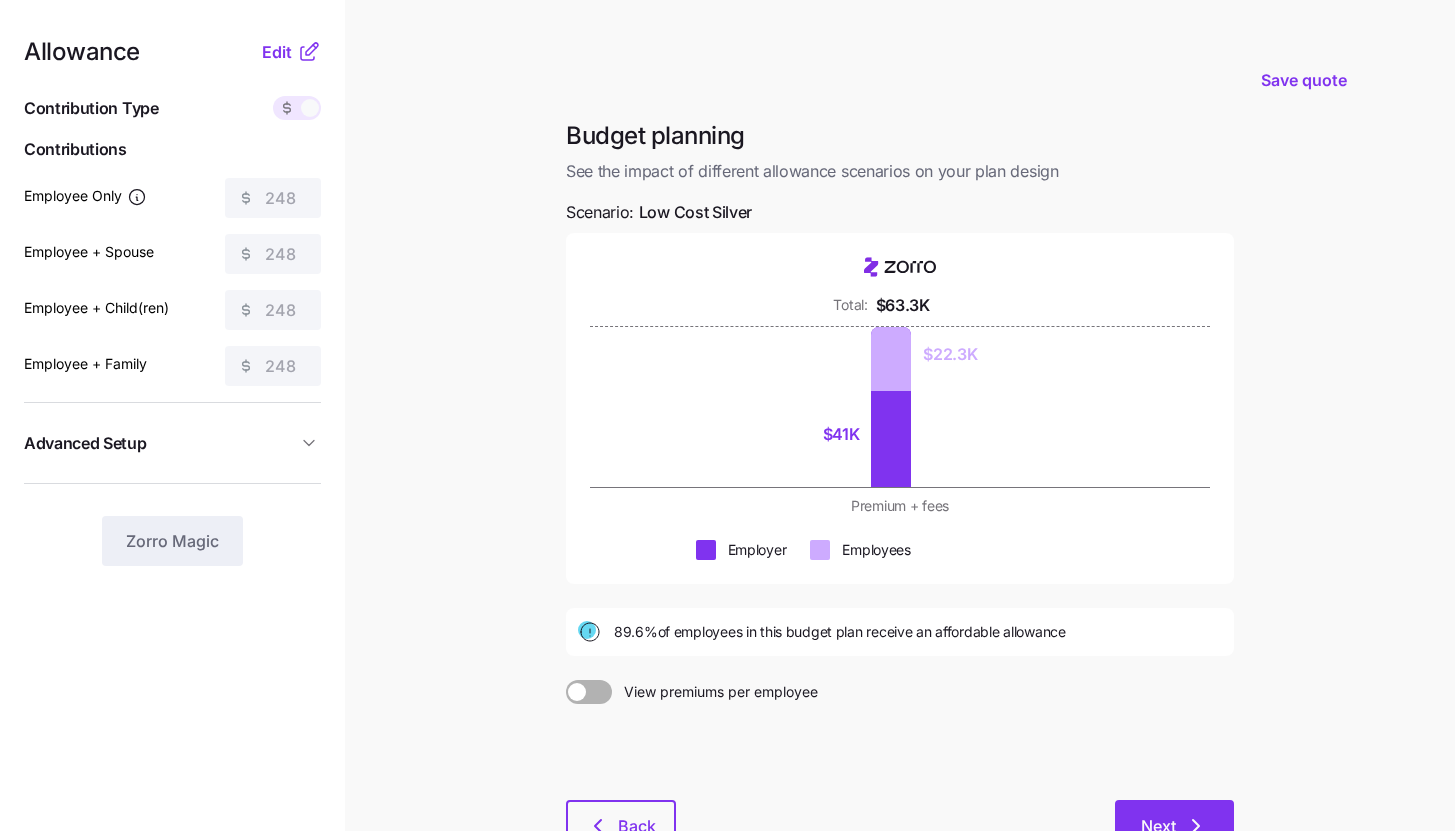 click on "Next" at bounding box center (1158, 826) 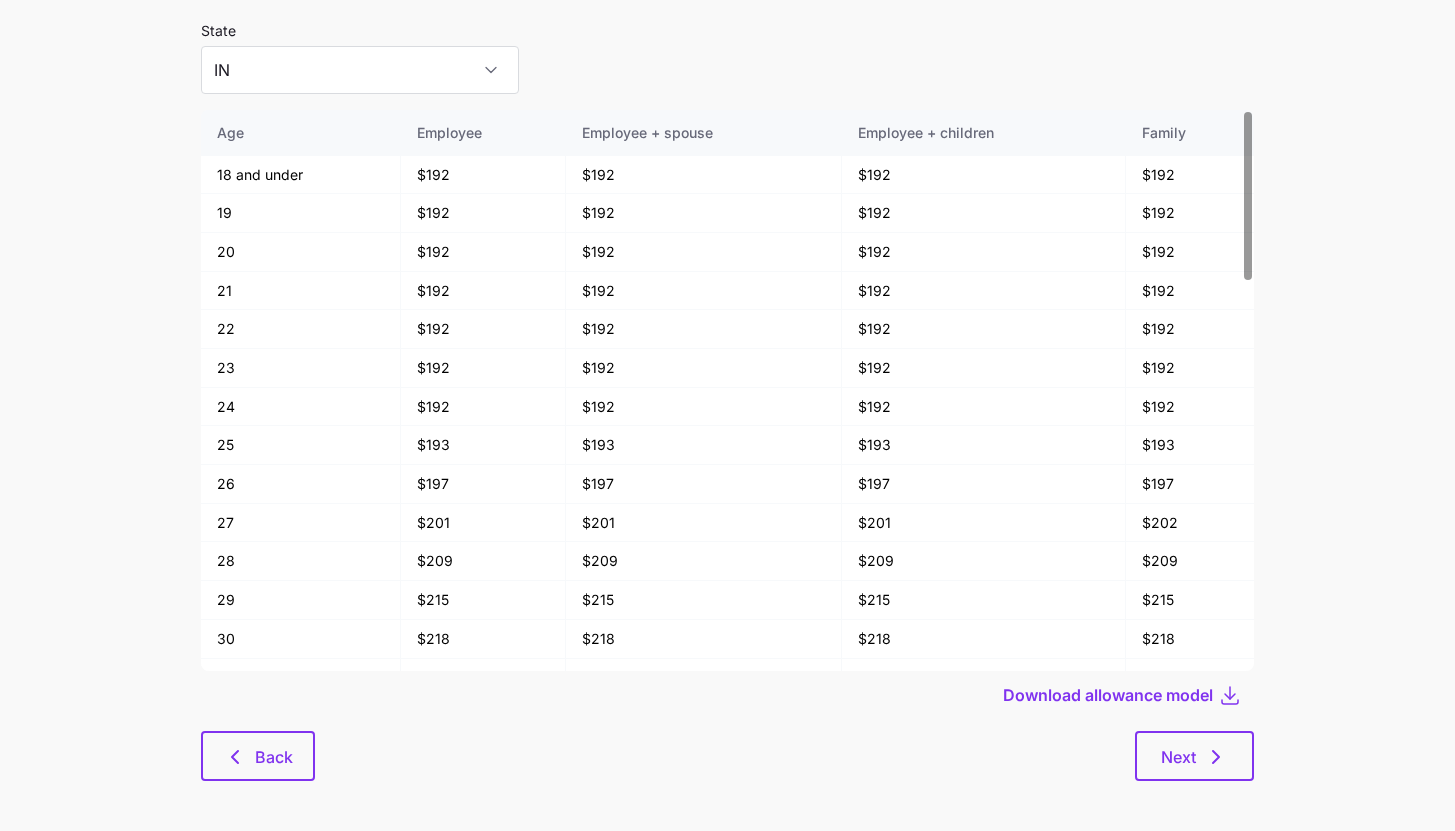 scroll, scrollTop: 107, scrollLeft: 0, axis: vertical 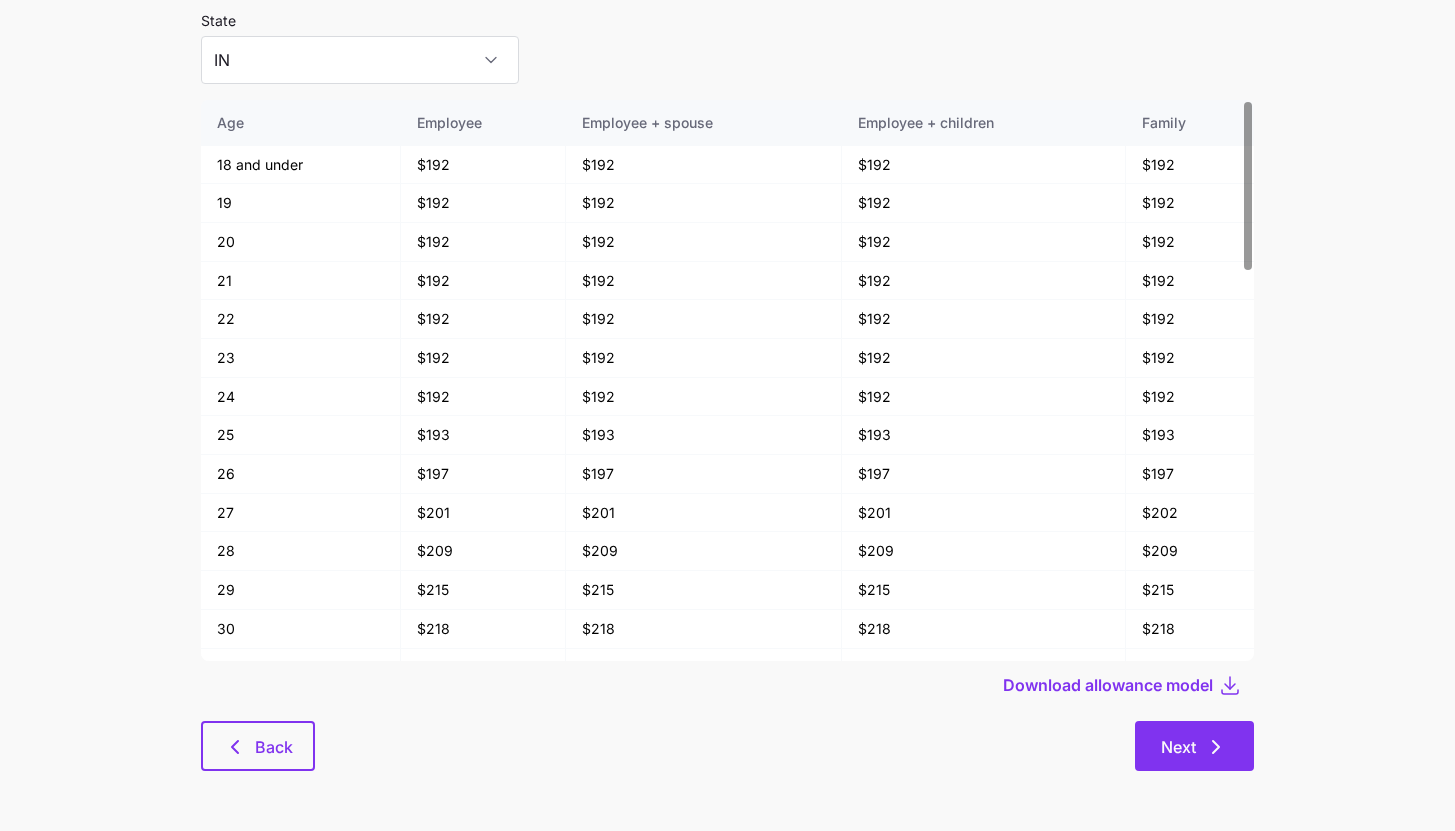 click 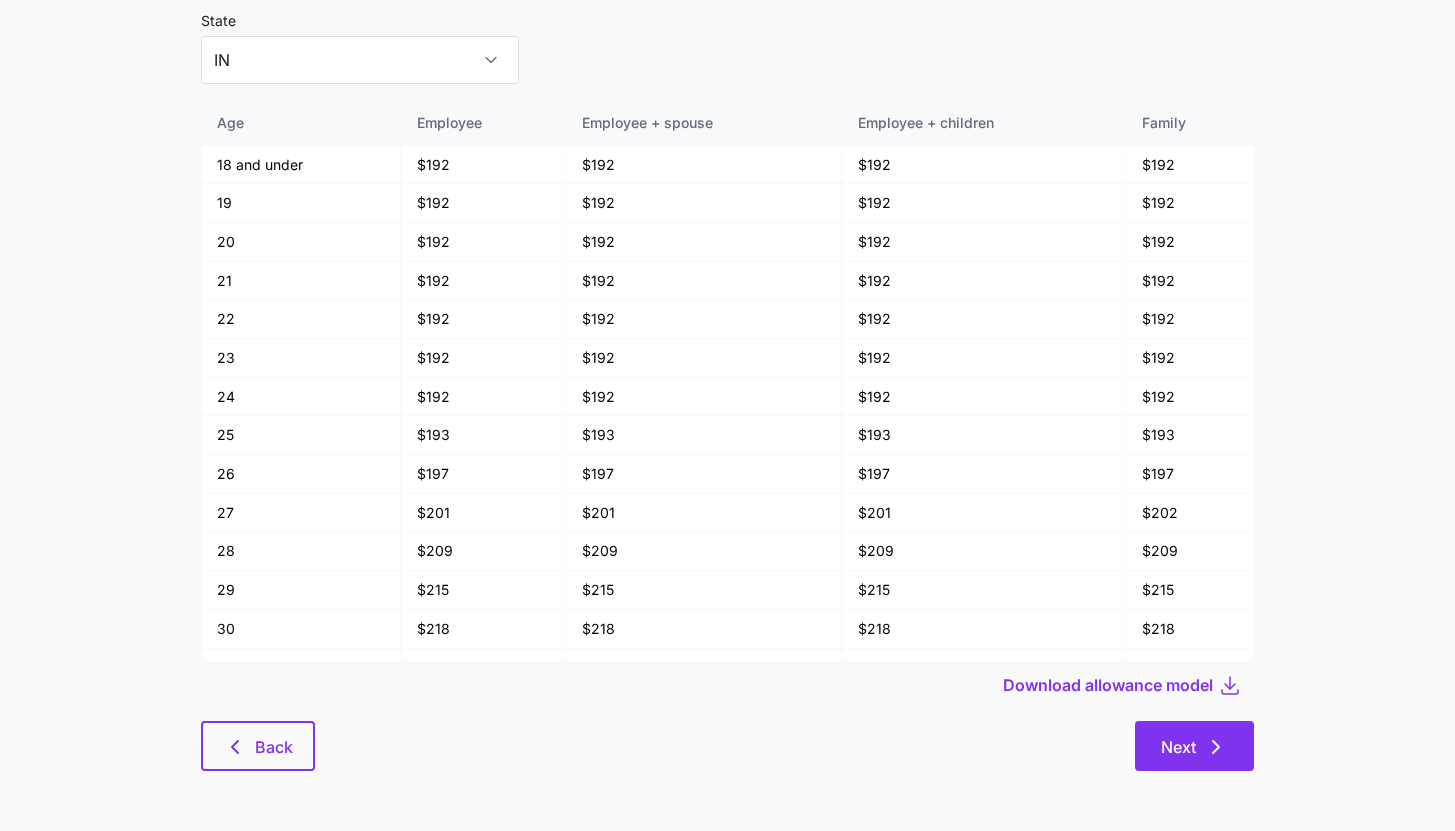 scroll, scrollTop: 0, scrollLeft: 0, axis: both 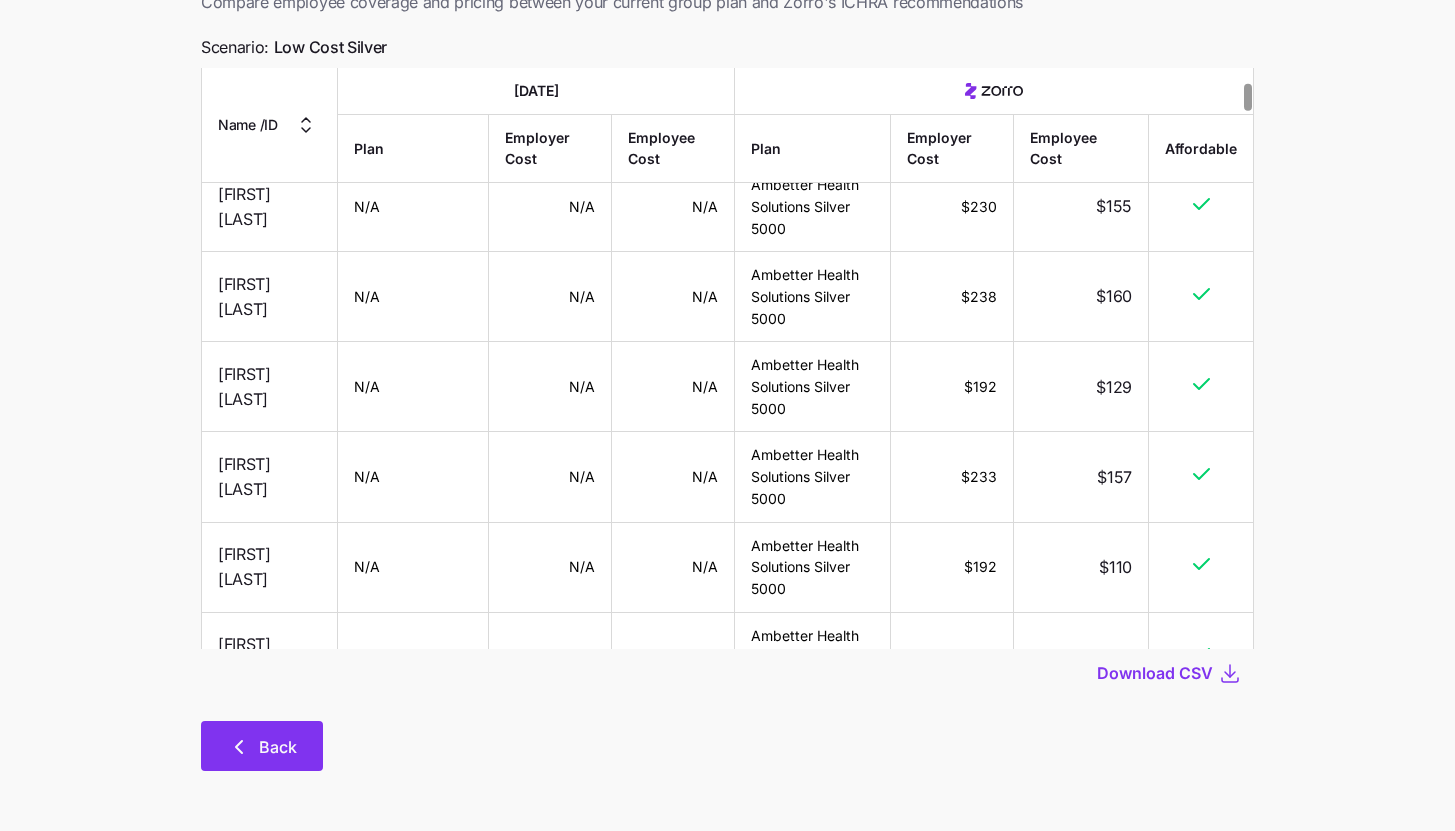 click on "Back" at bounding box center (262, 746) 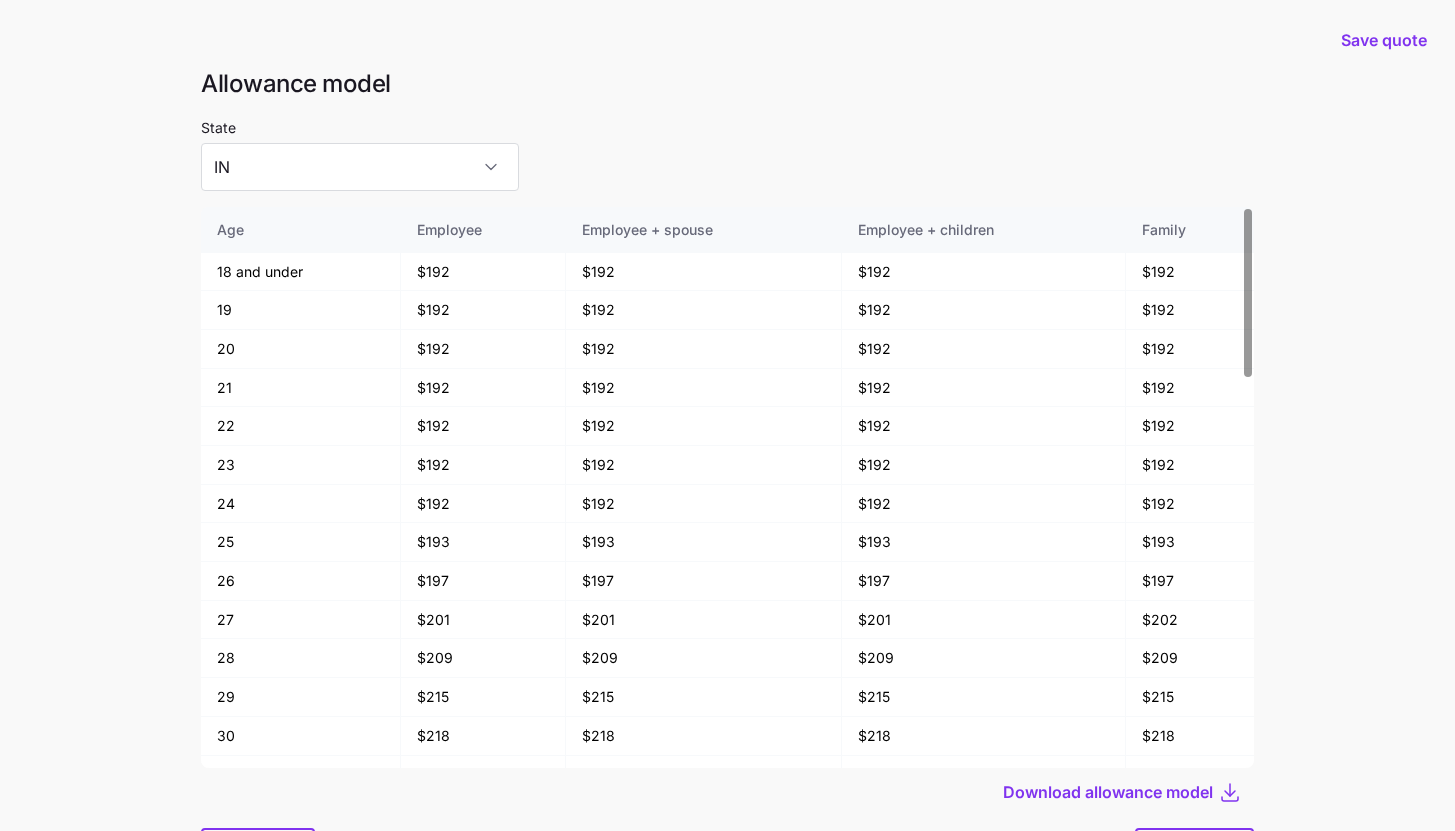 scroll, scrollTop: 107, scrollLeft: 0, axis: vertical 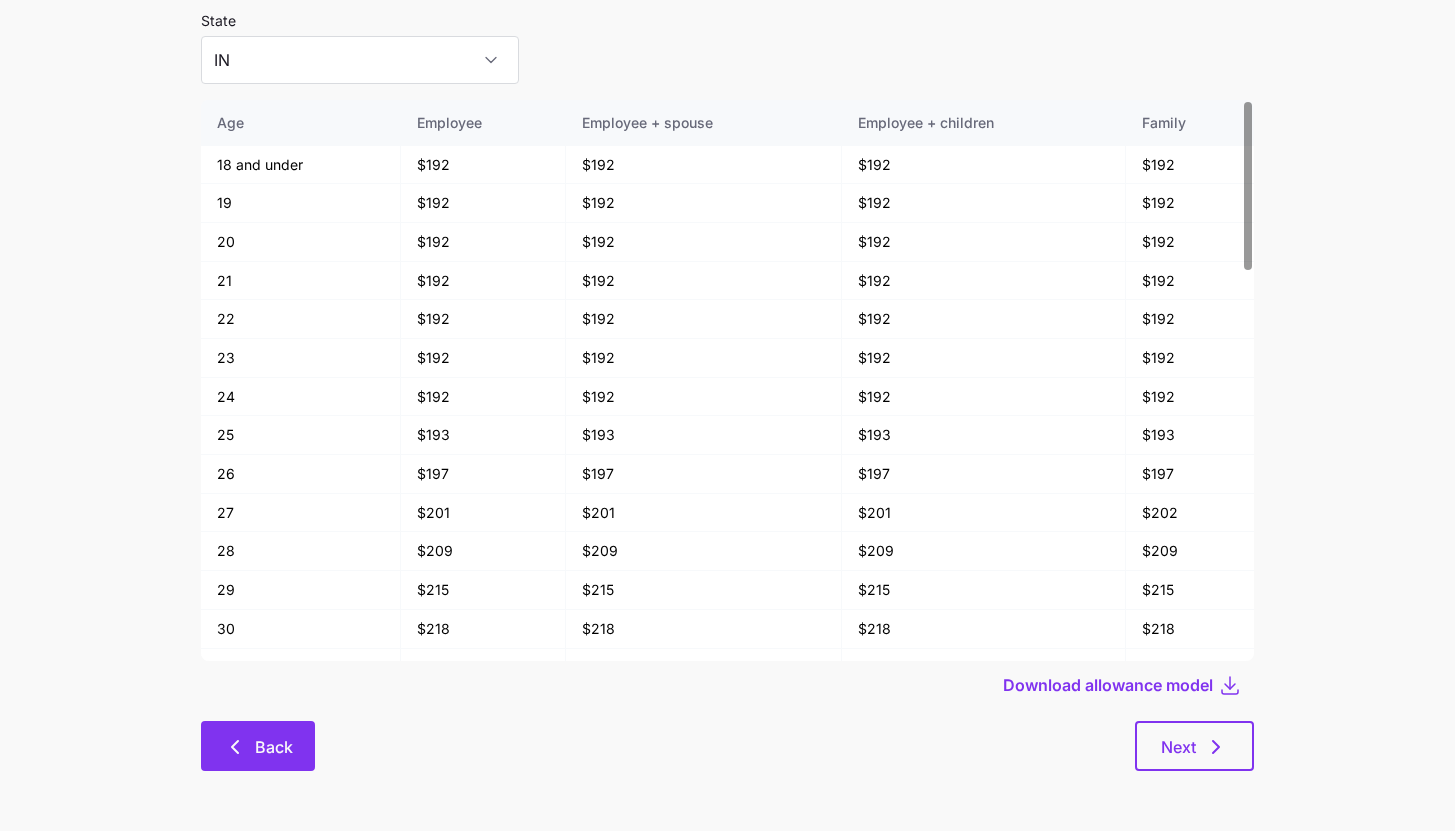 click on "Back" at bounding box center [258, 747] 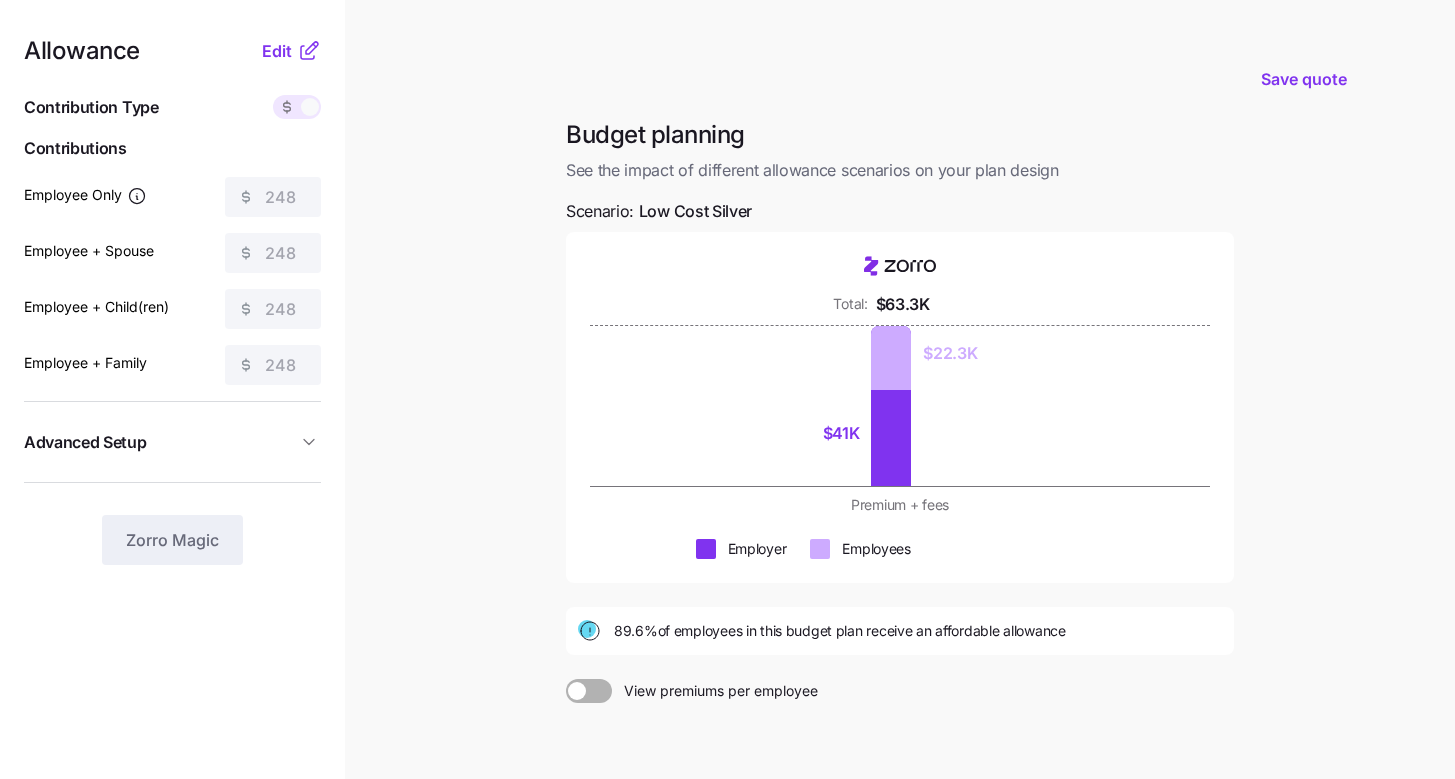 scroll, scrollTop: 0, scrollLeft: 0, axis: both 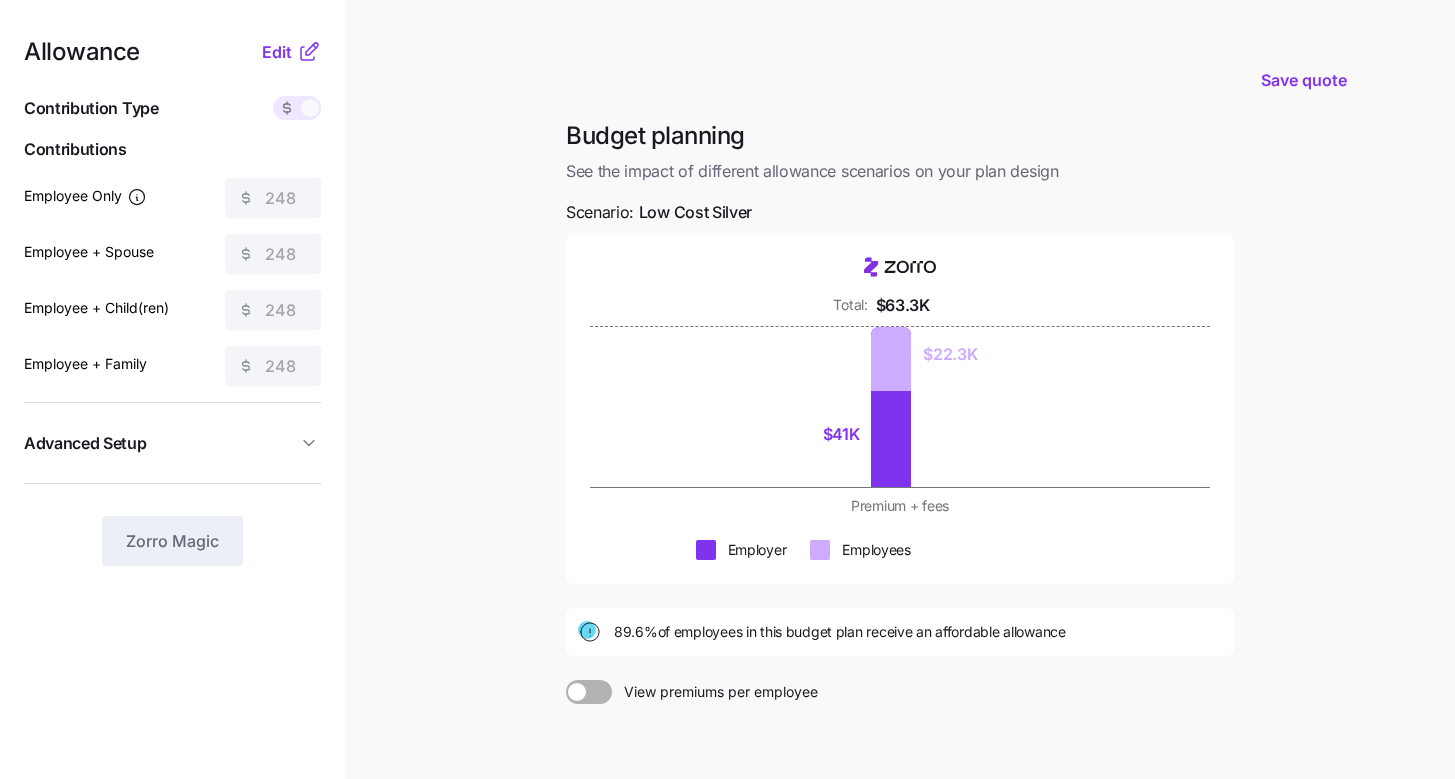 click 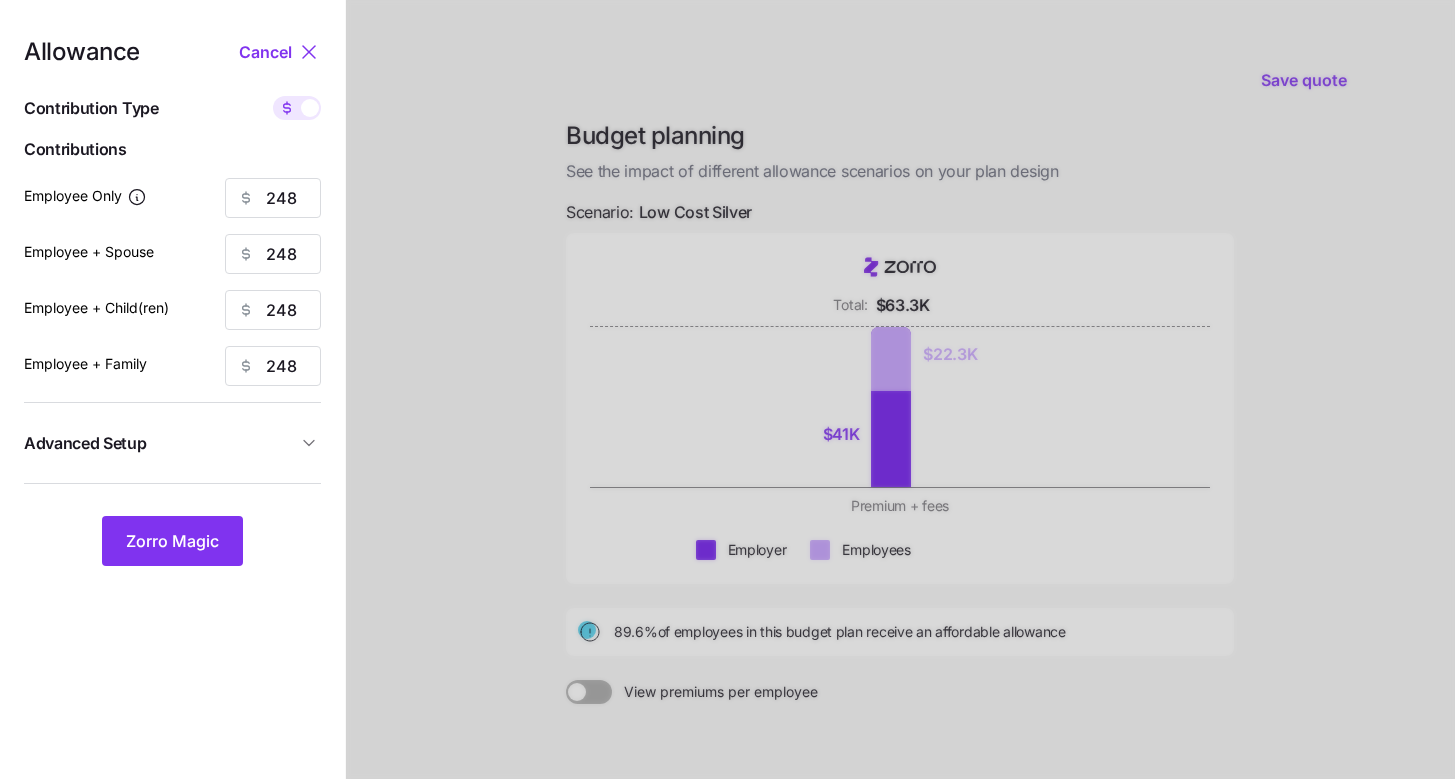click at bounding box center [297, 108] 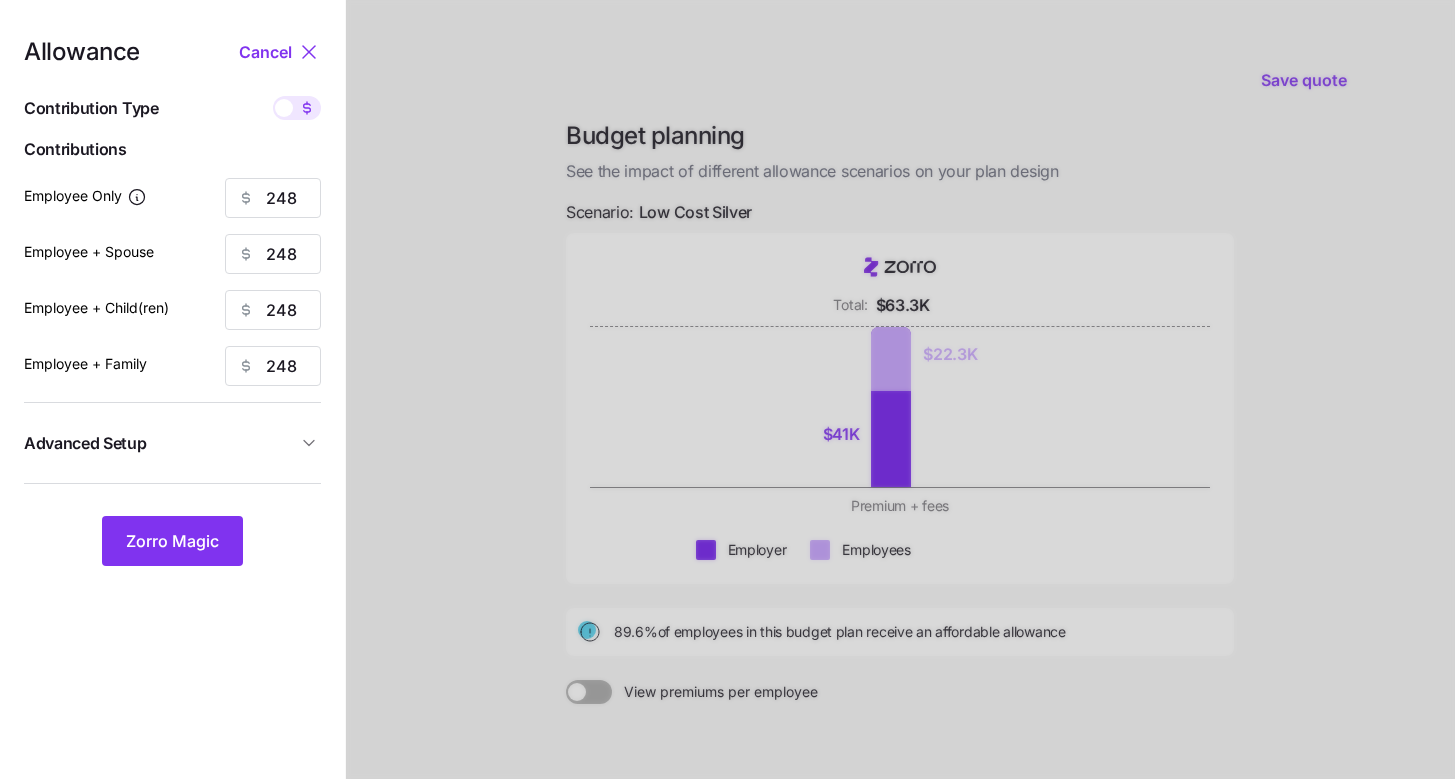 type on "60" 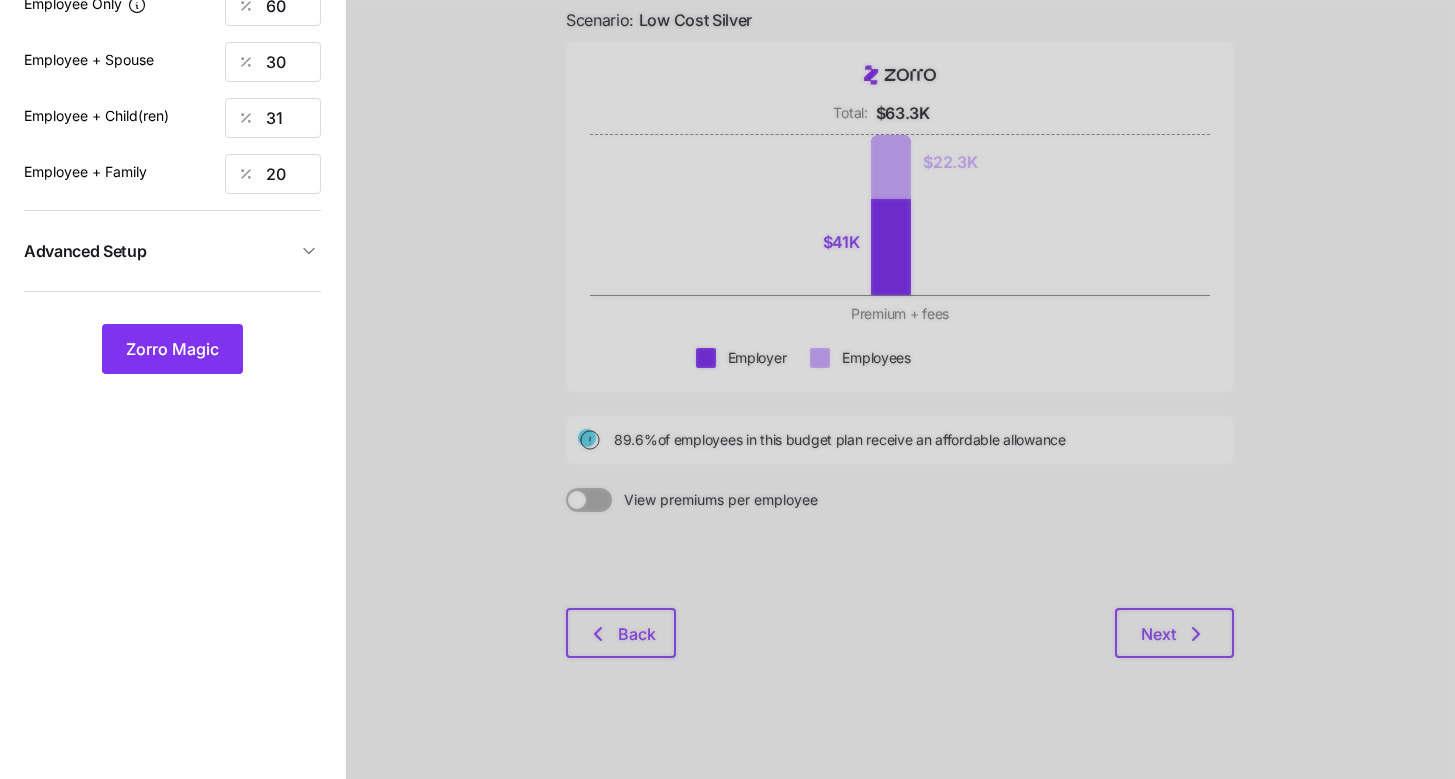 scroll, scrollTop: 199, scrollLeft: 0, axis: vertical 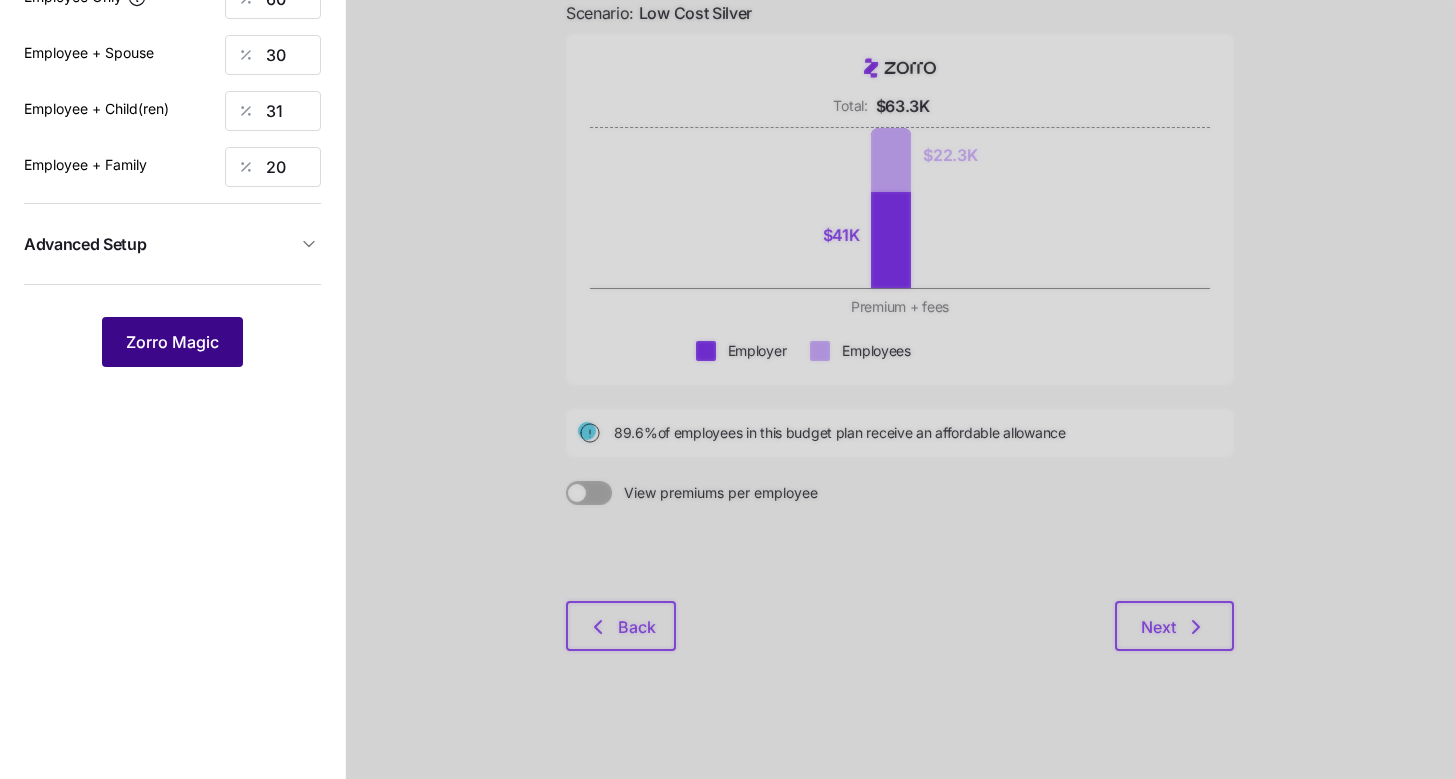 click on "Zorro Magic" at bounding box center [172, 342] 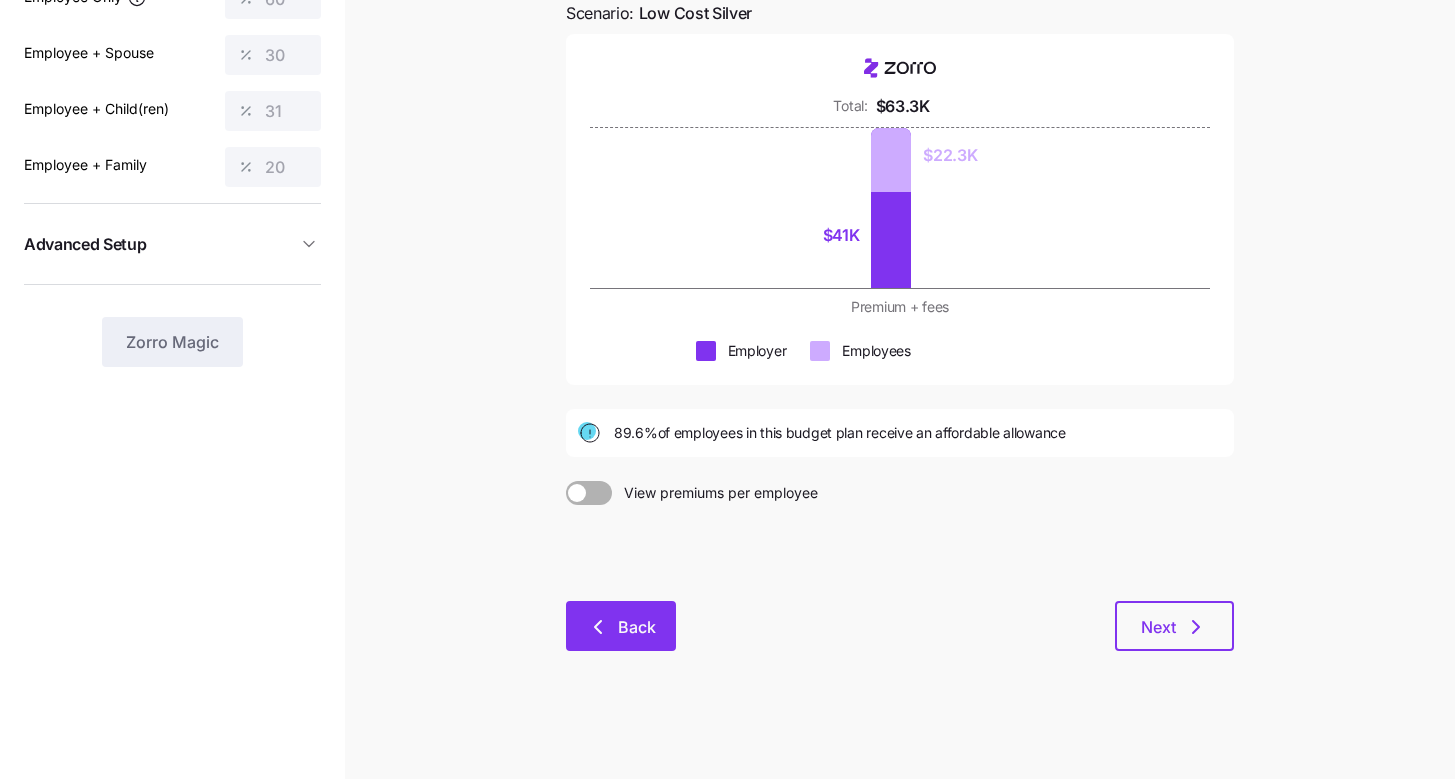 click on "Back" at bounding box center (621, 626) 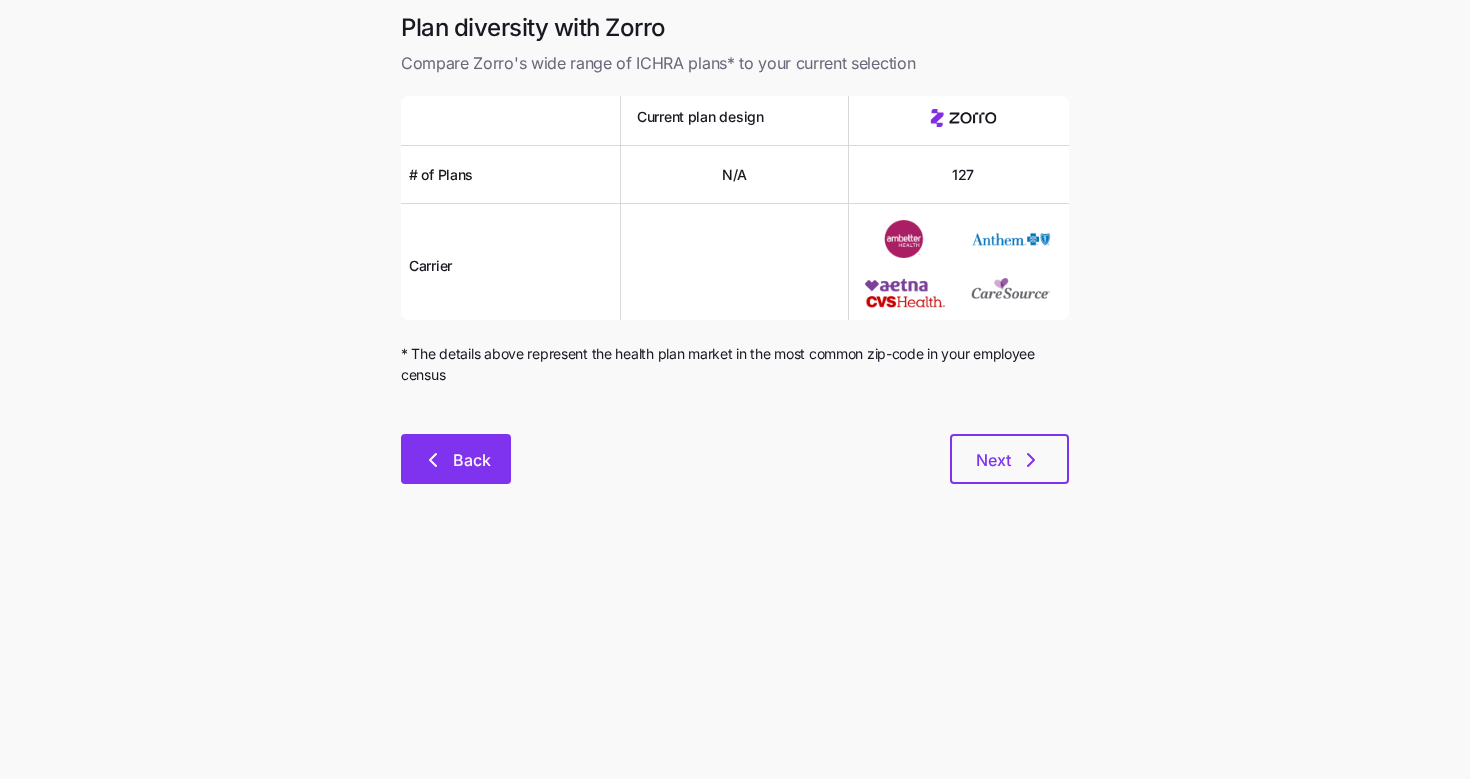 click on "Back" at bounding box center [456, 459] 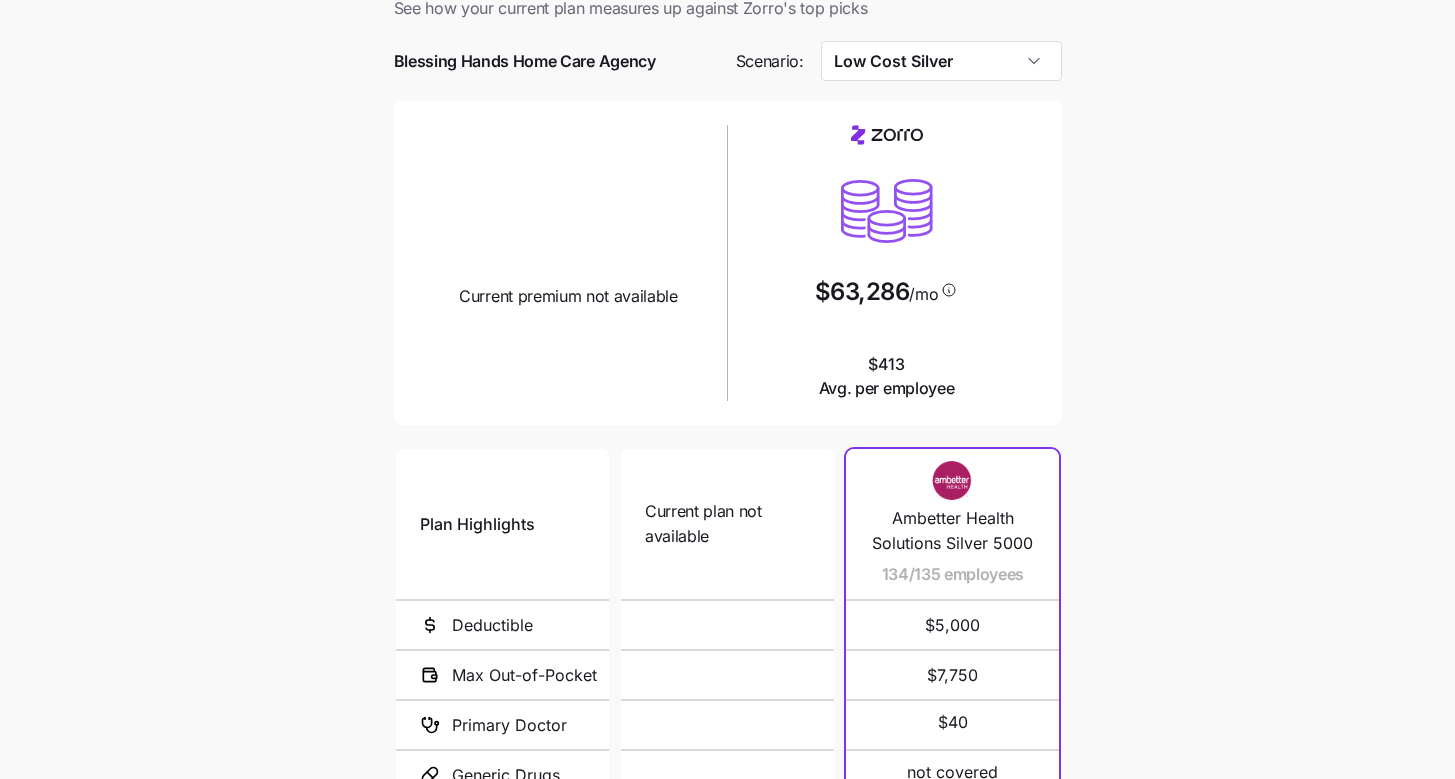 scroll, scrollTop: 50, scrollLeft: 0, axis: vertical 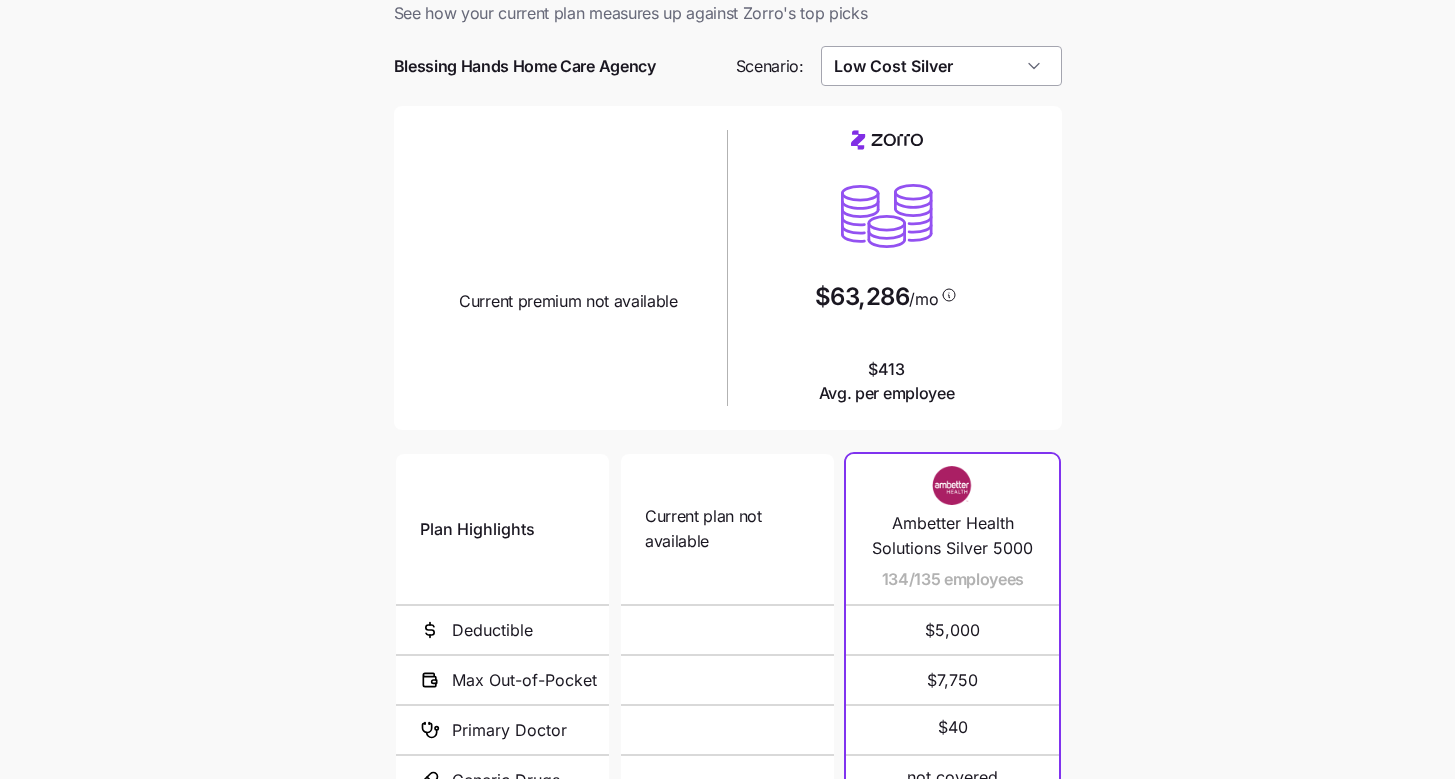click on "Low Cost Silver" at bounding box center [941, 66] 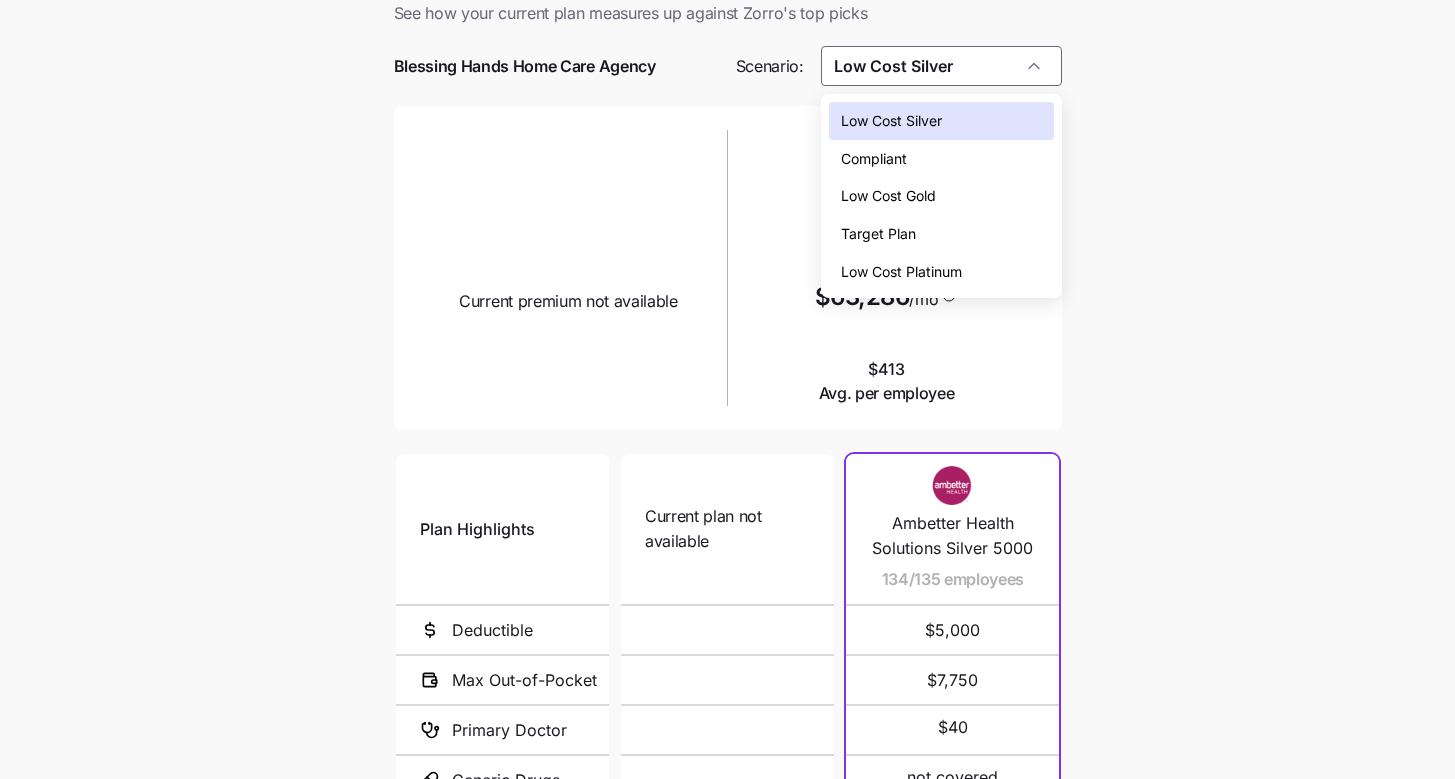 click on "Low Cost Silver" at bounding box center [941, 121] 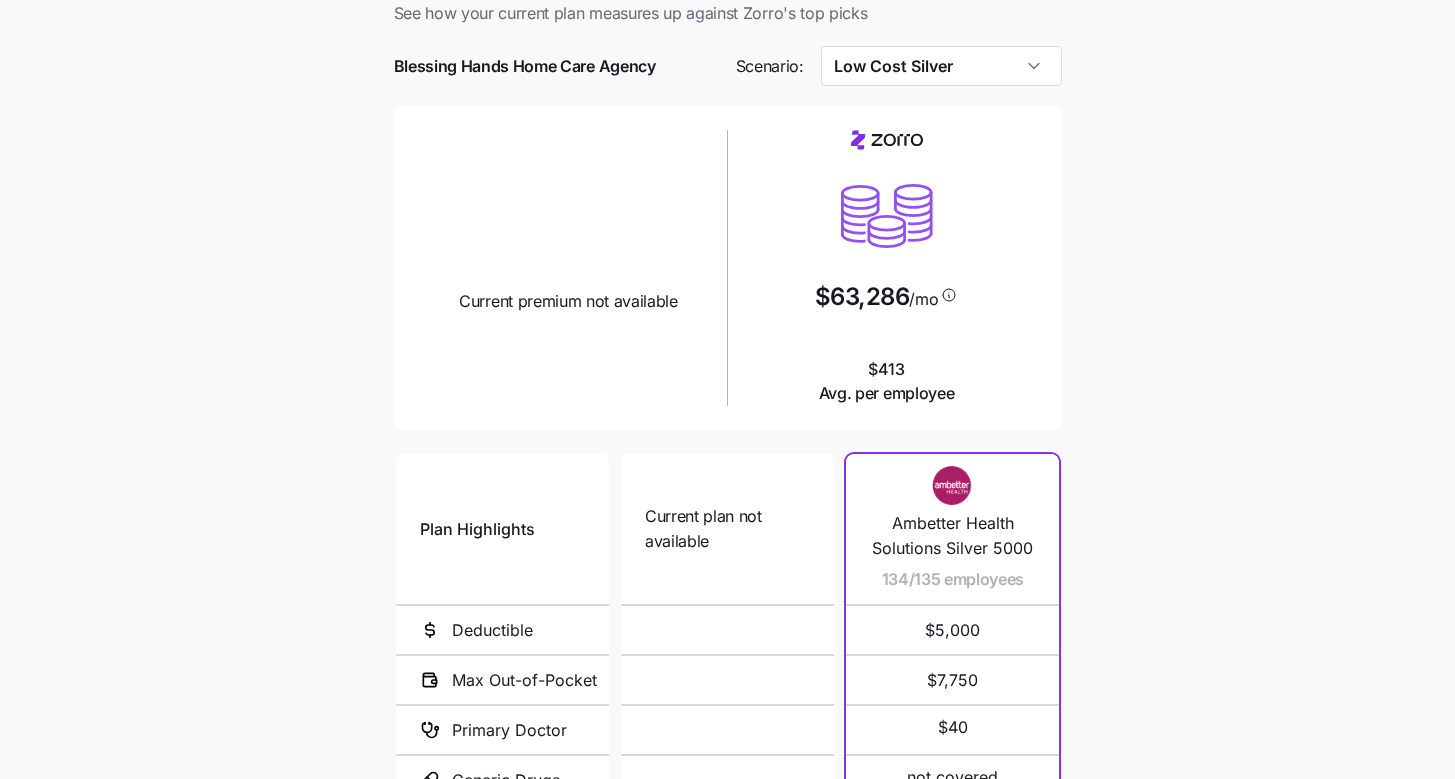 click on "Current plan vs. Zorro’s ICHRA recommendation See how your current plan measures up against Zorro's top picks Blessing Hands Home Care Agency Scenario: Low Cost Silver Current plan design Current premium not available $63,286 /mo $413 Avg. per employee Plan Highlights Deductible Max Out-of-Pocket Primary Doctor Generic Drugs Specialist Visit Current plan not available N/A N/A Ambetter Health Solutions Silver 5000 134/135 employees $5,000 $7,750 $40 not covered $80 Anthem Silver Essential 7000 ($0 Virtual PCP + $0 Select Drugs + Incentives) 1/135 employees $7,000 $7,800 $25 $10 $65 Next" at bounding box center [727, 495] 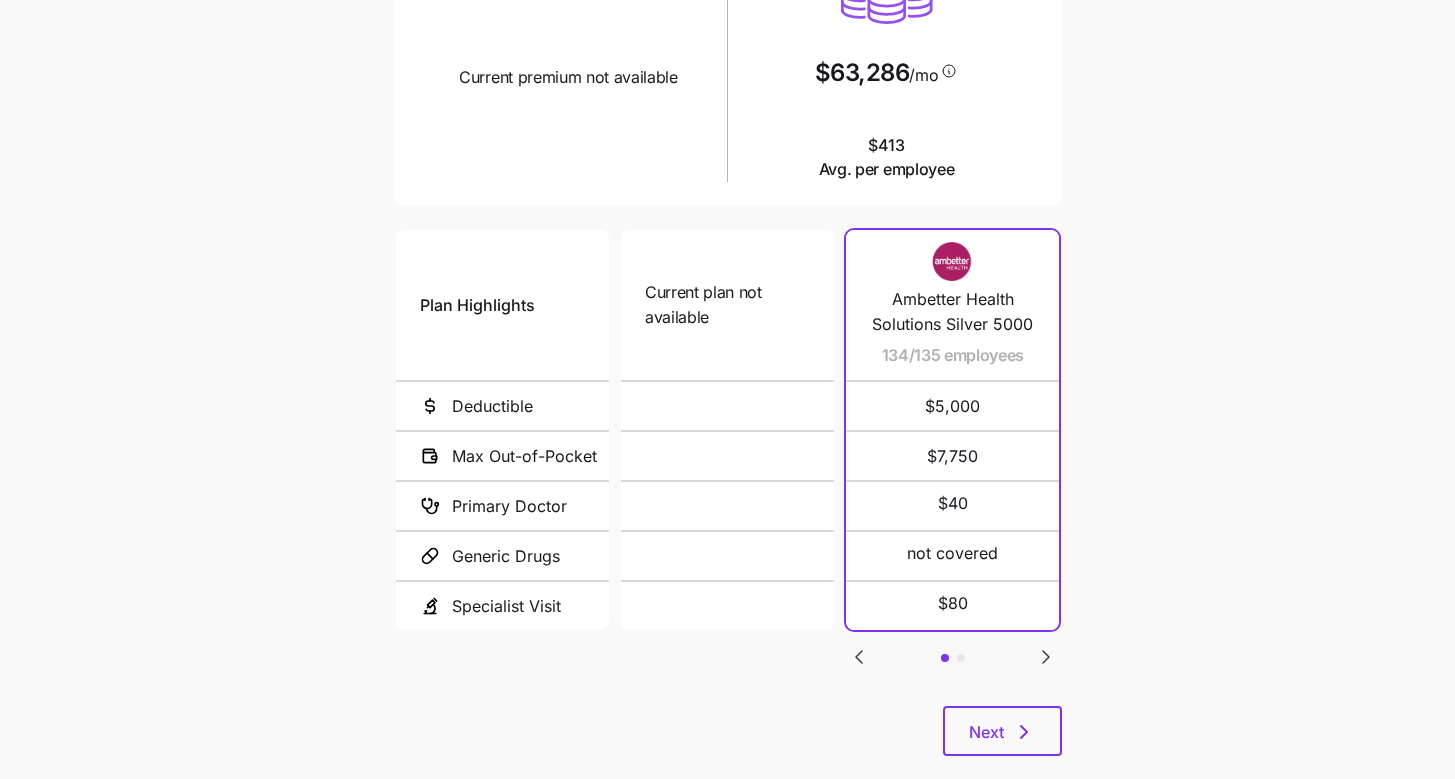 scroll, scrollTop: 276, scrollLeft: 0, axis: vertical 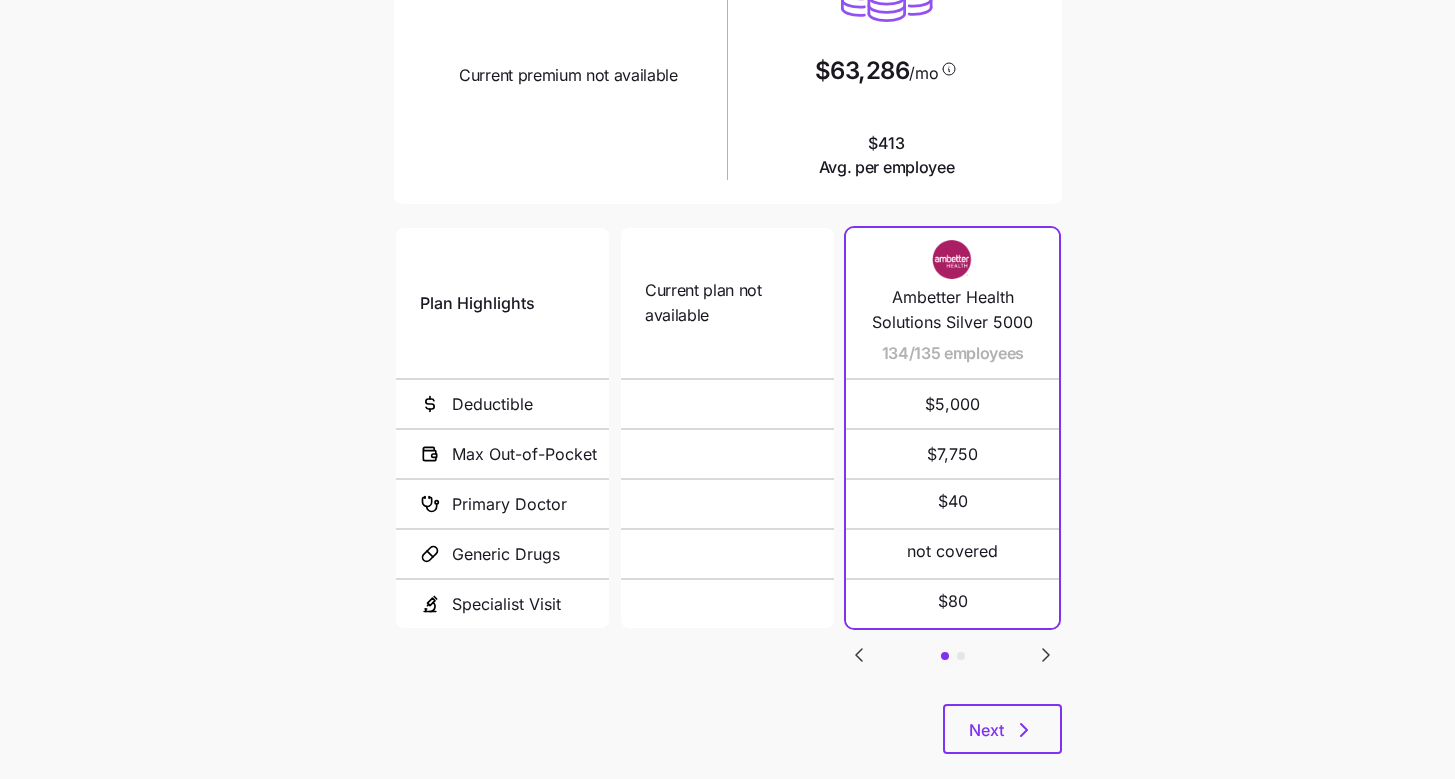 click 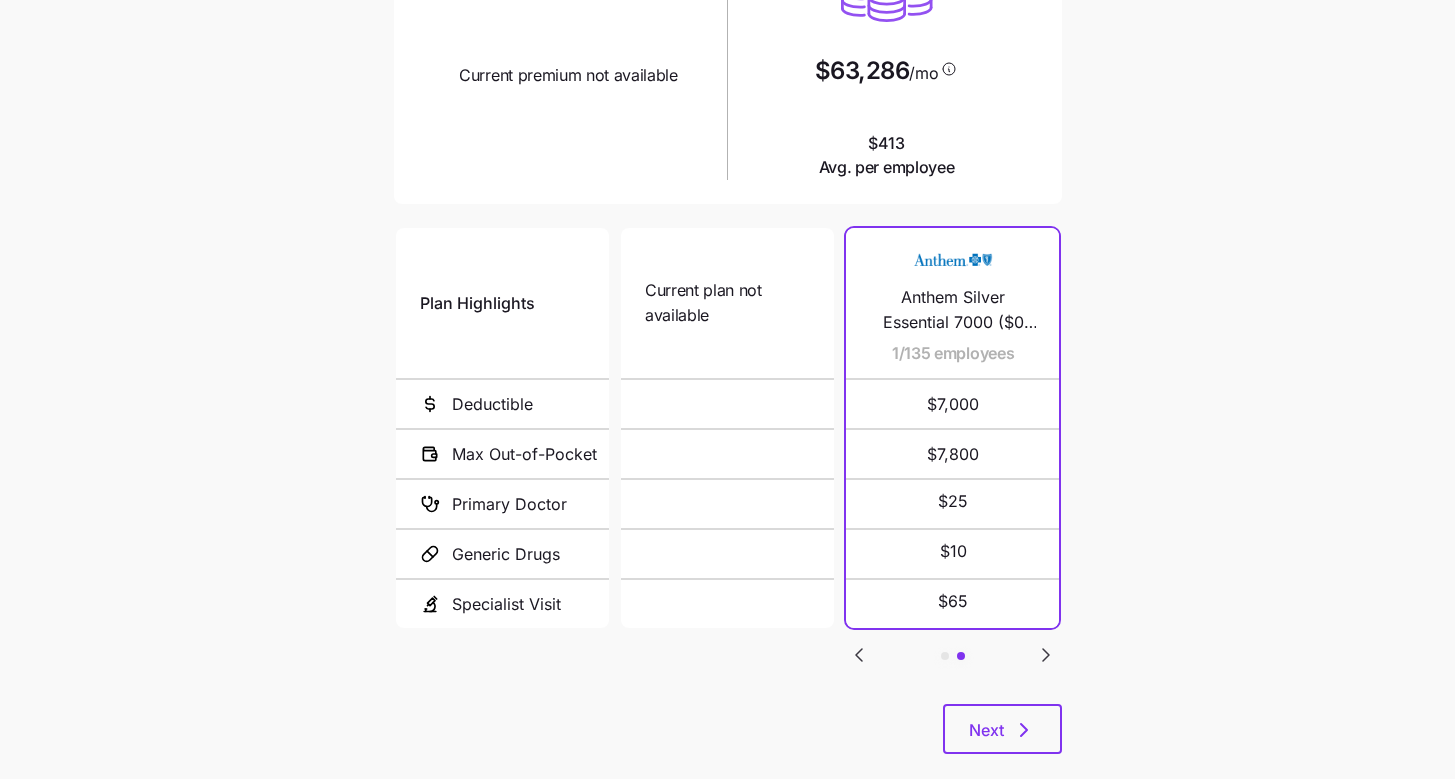 click 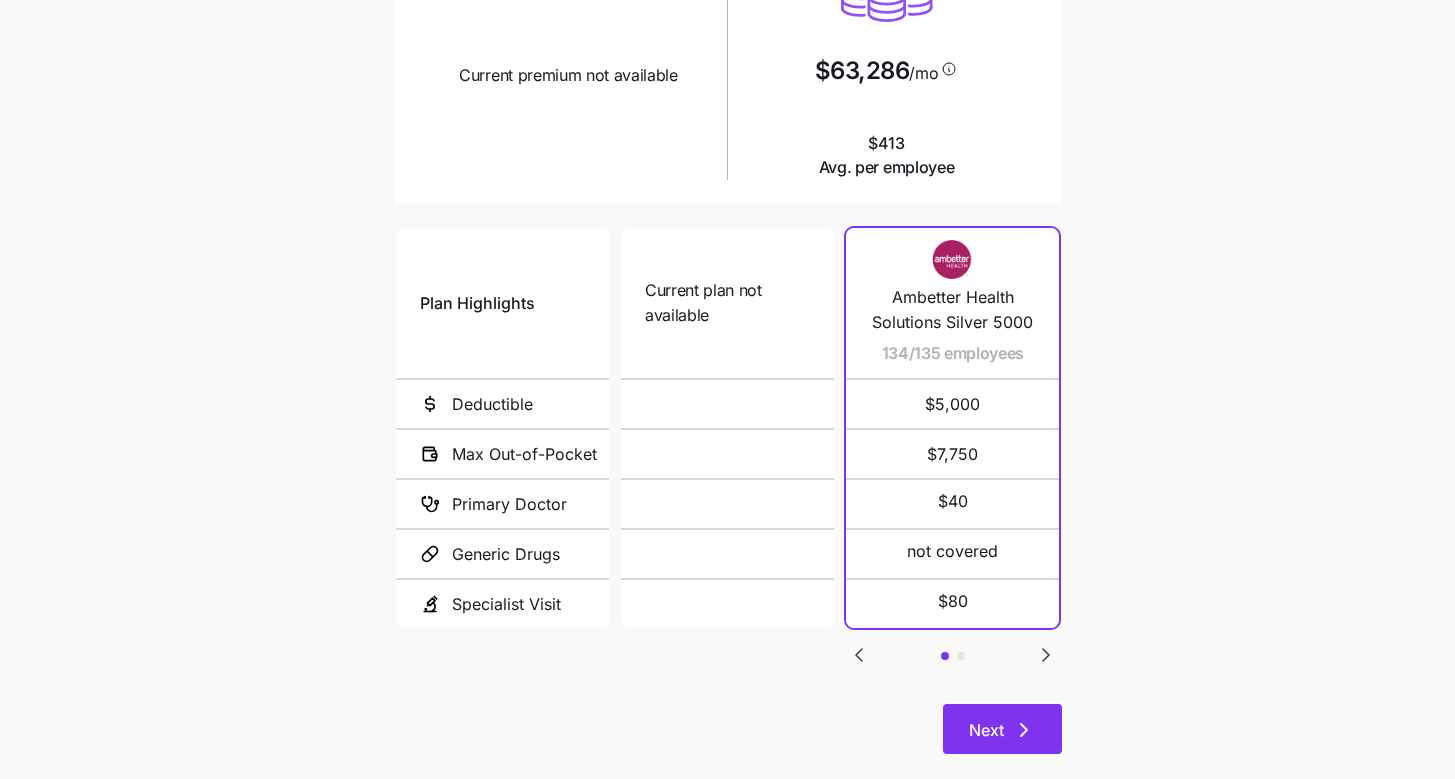 click 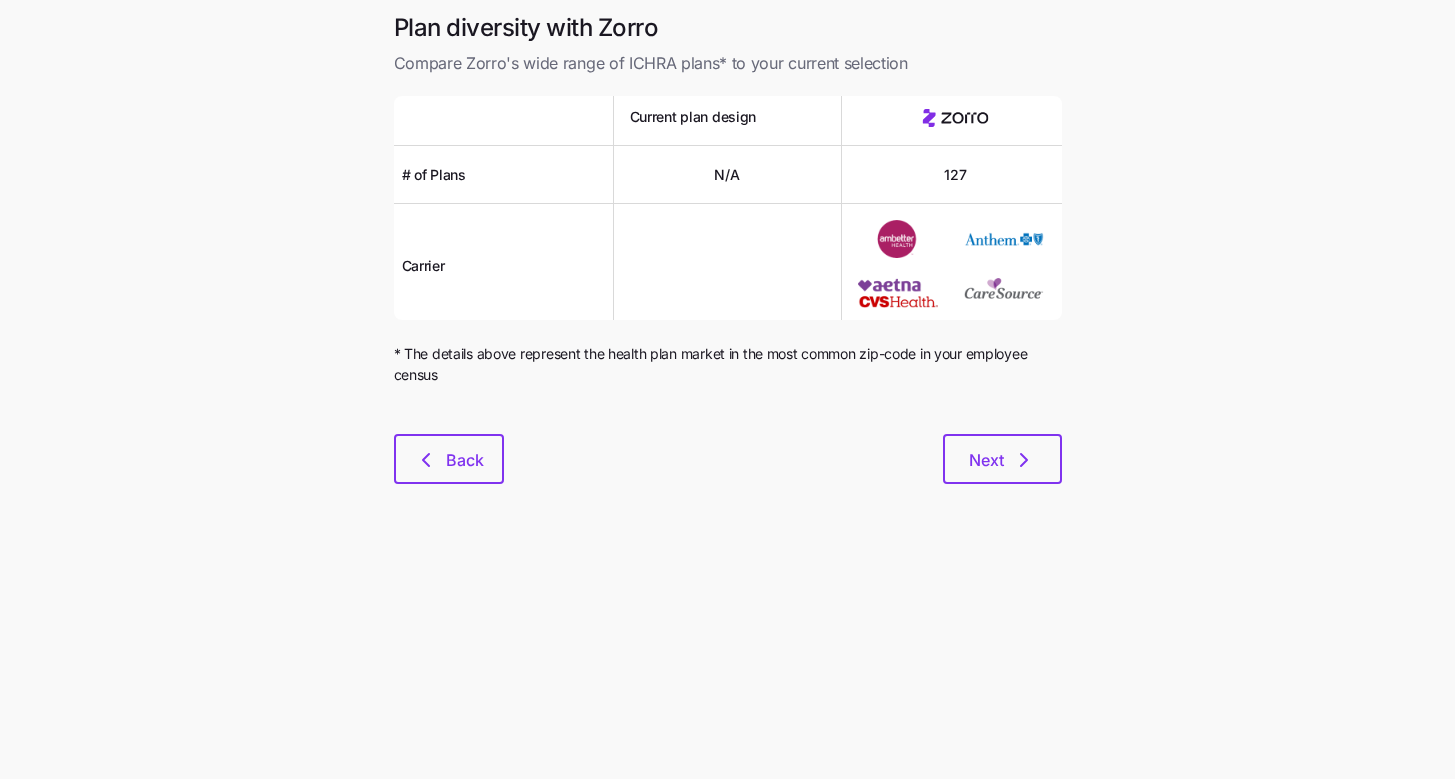 scroll, scrollTop: 0, scrollLeft: 0, axis: both 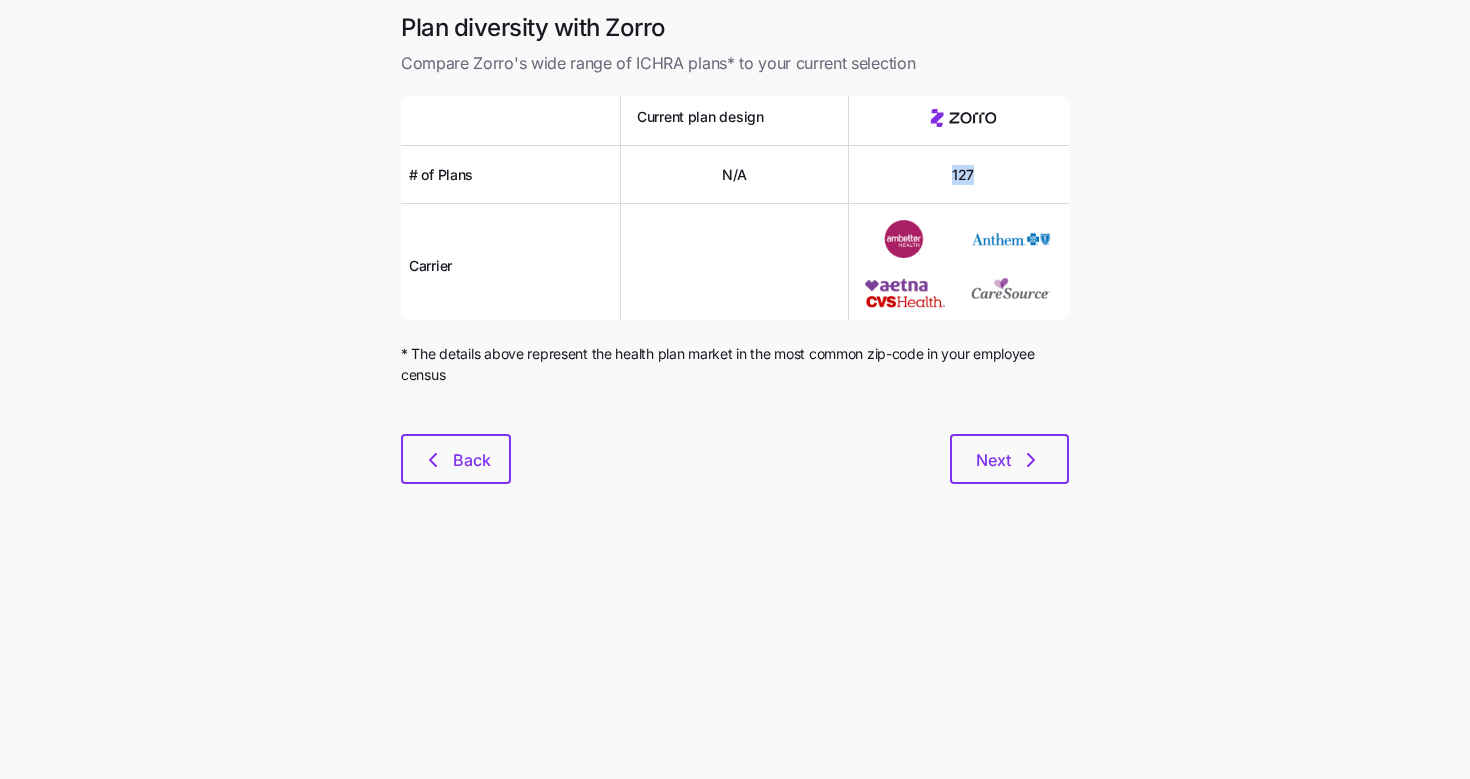 drag, startPoint x: 942, startPoint y: 170, endPoint x: 980, endPoint y: 172, distance: 38.052597 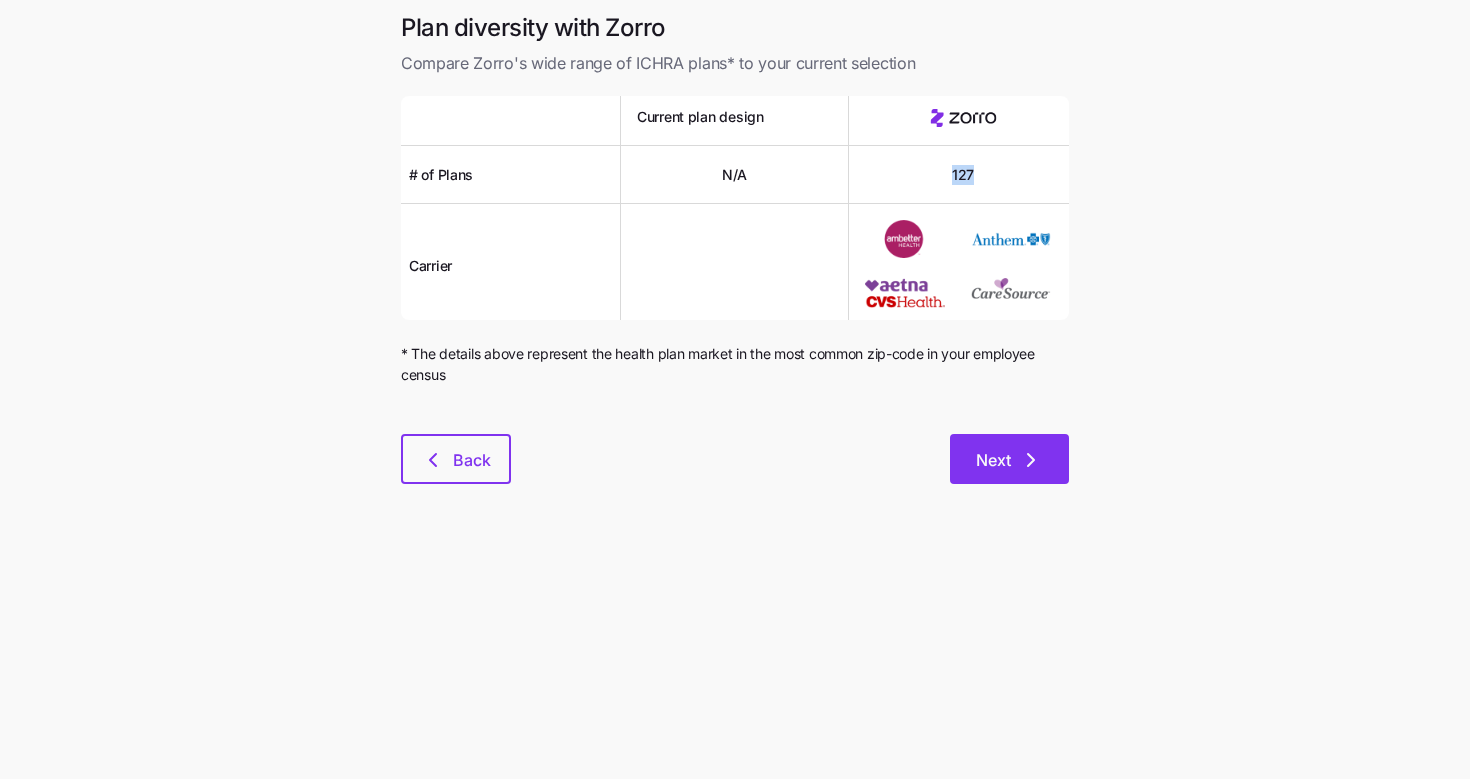 click on "Next" at bounding box center [1009, 459] 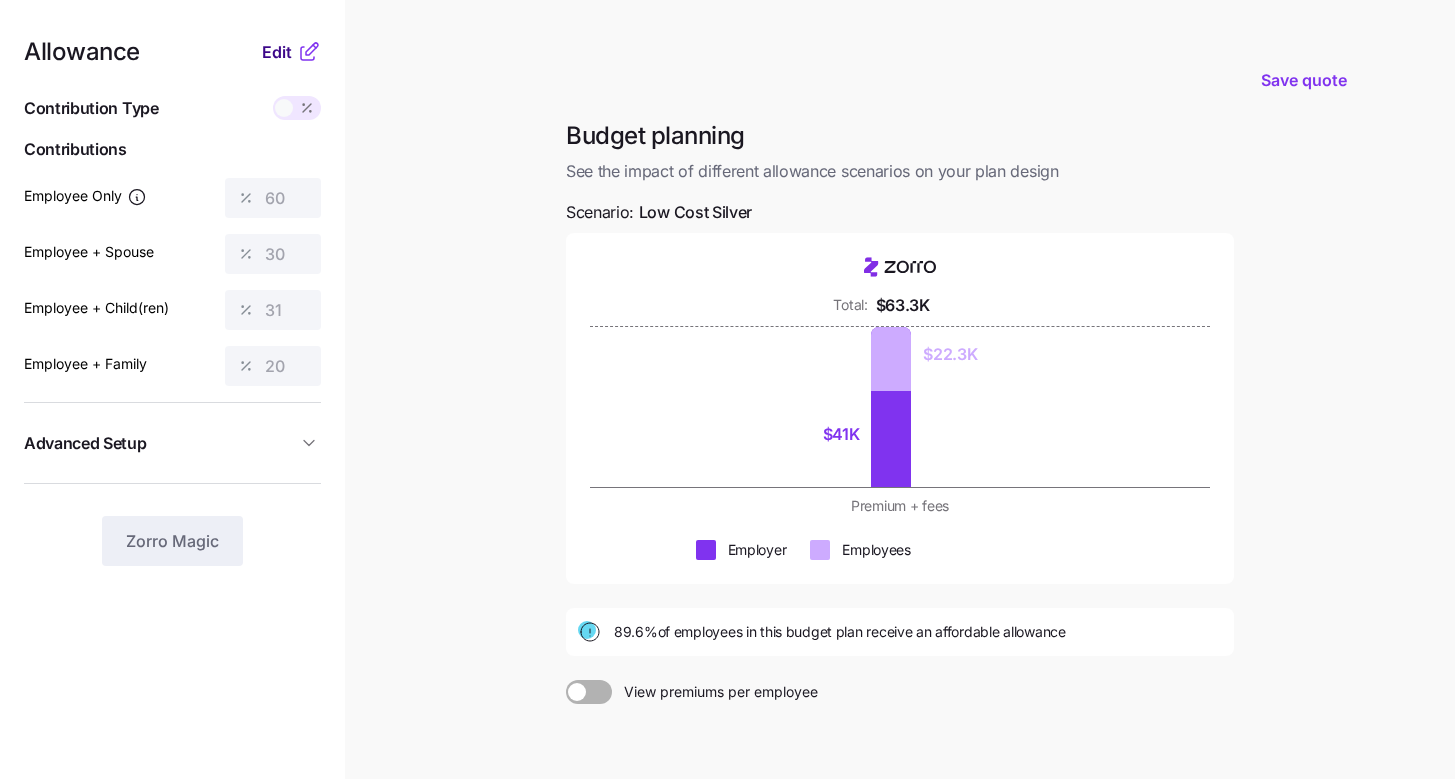 click on "Edit" at bounding box center (277, 52) 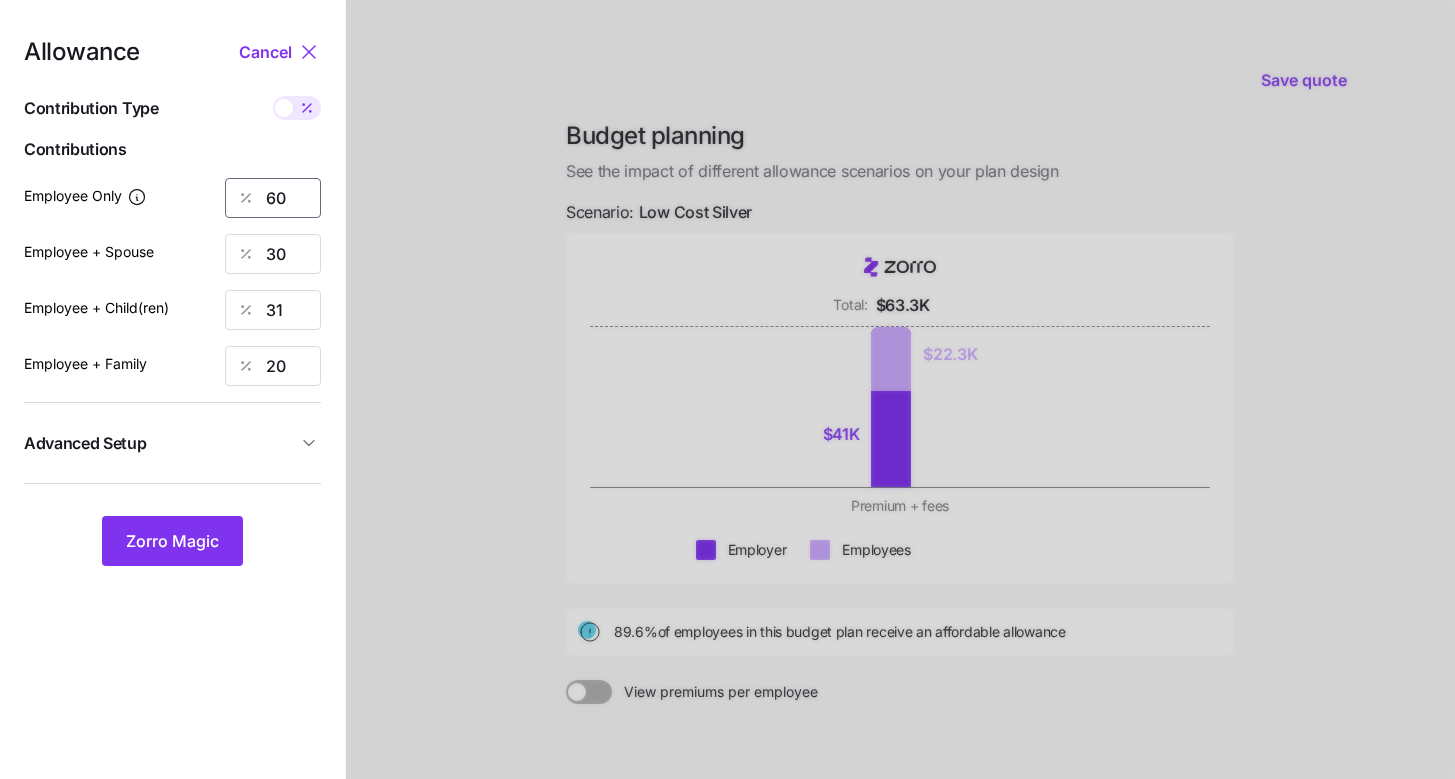 click on "60" at bounding box center (273, 198) 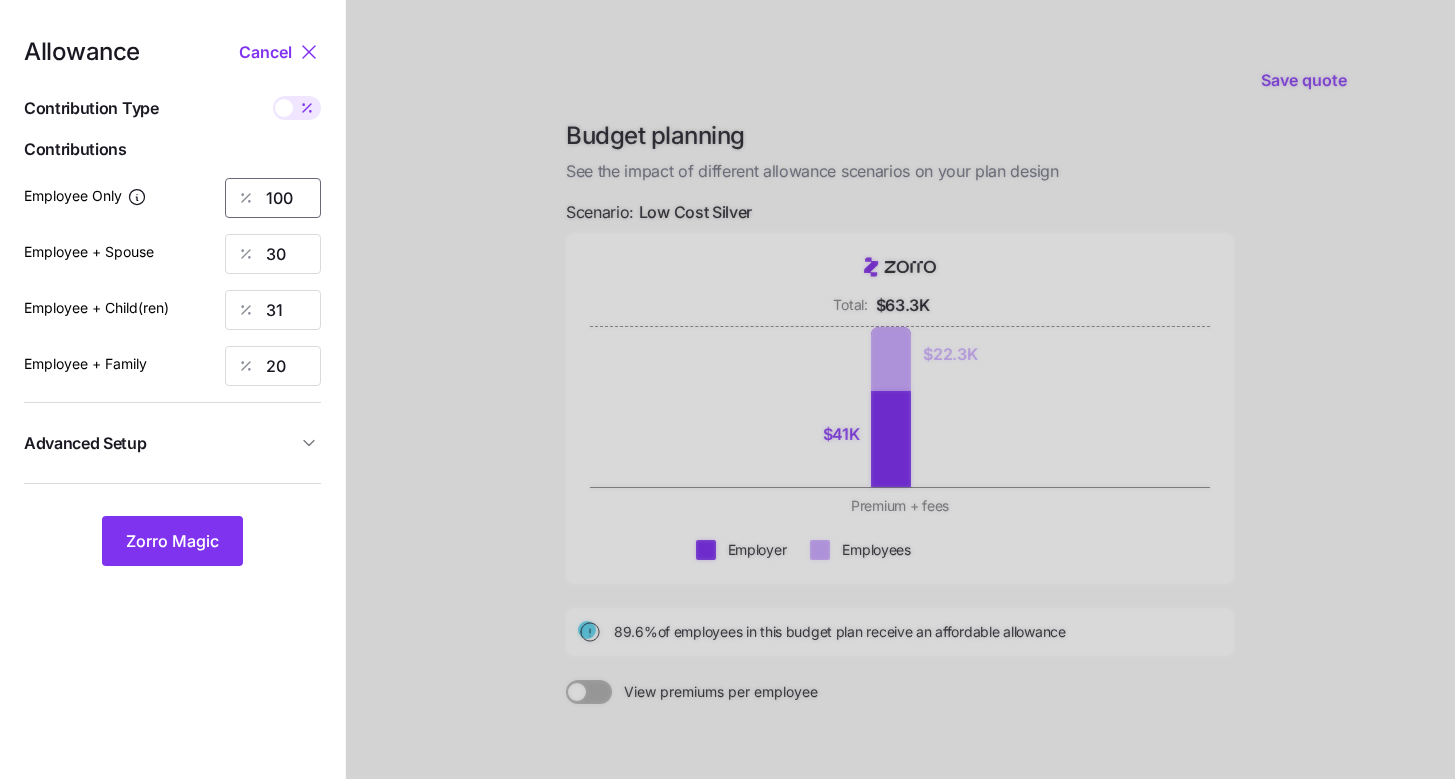 type on "100" 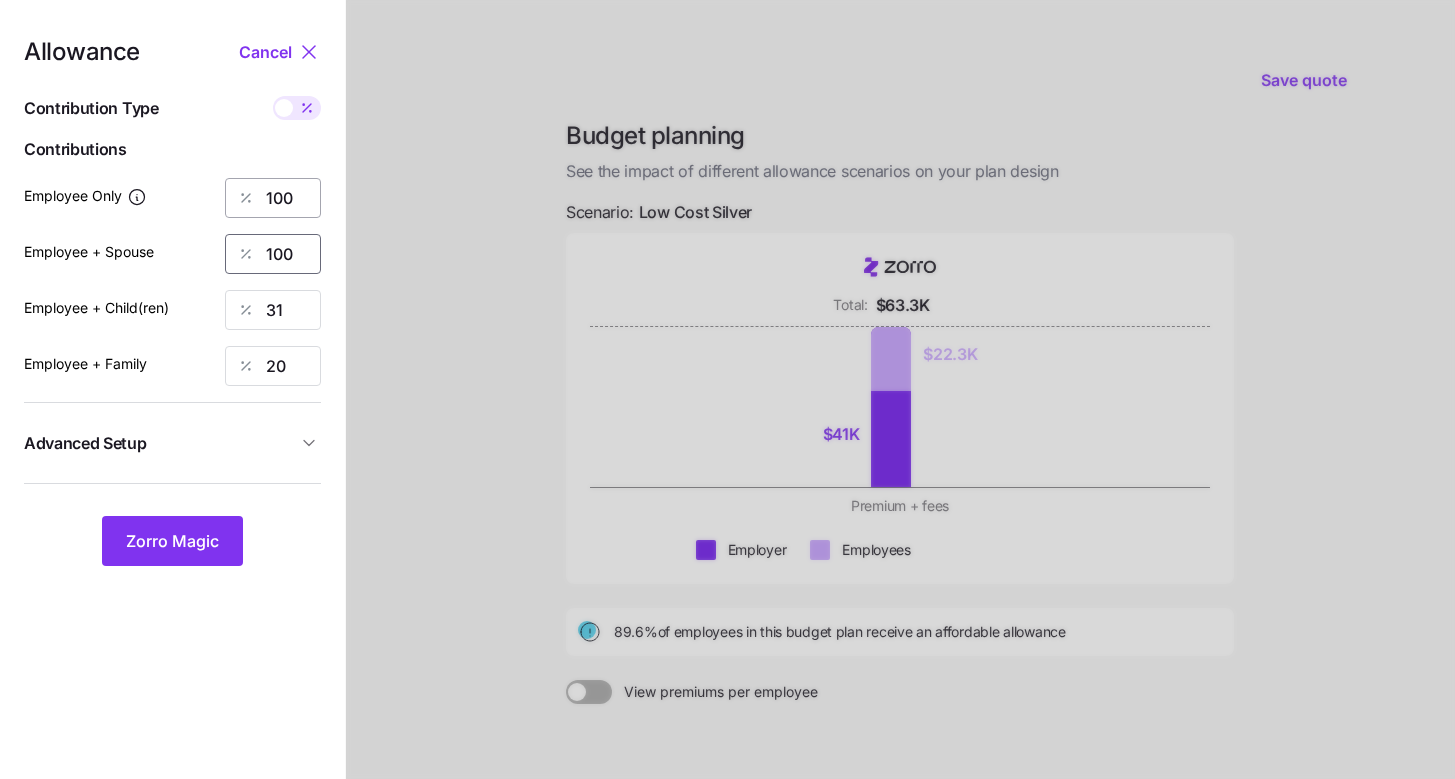 type on "100" 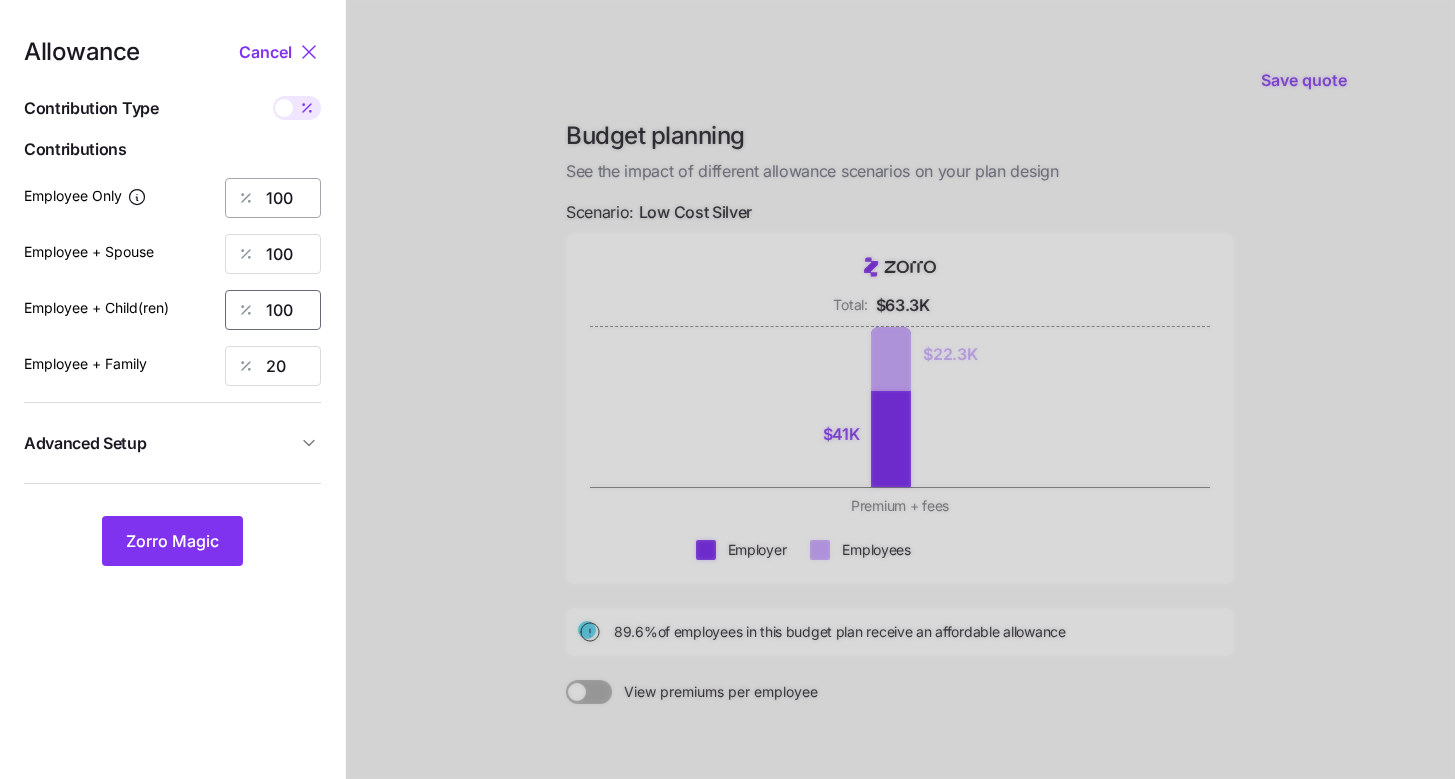 type on "100" 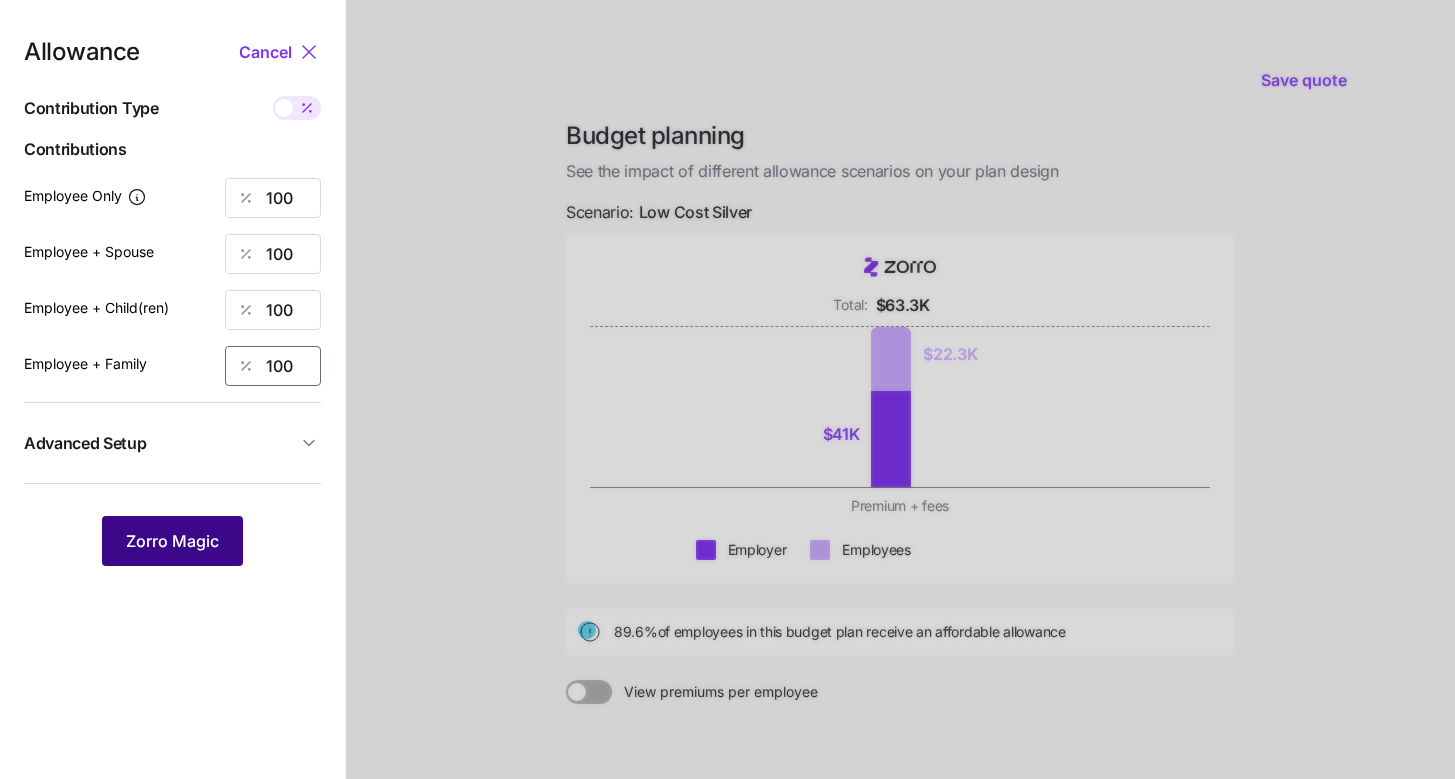 type on "100" 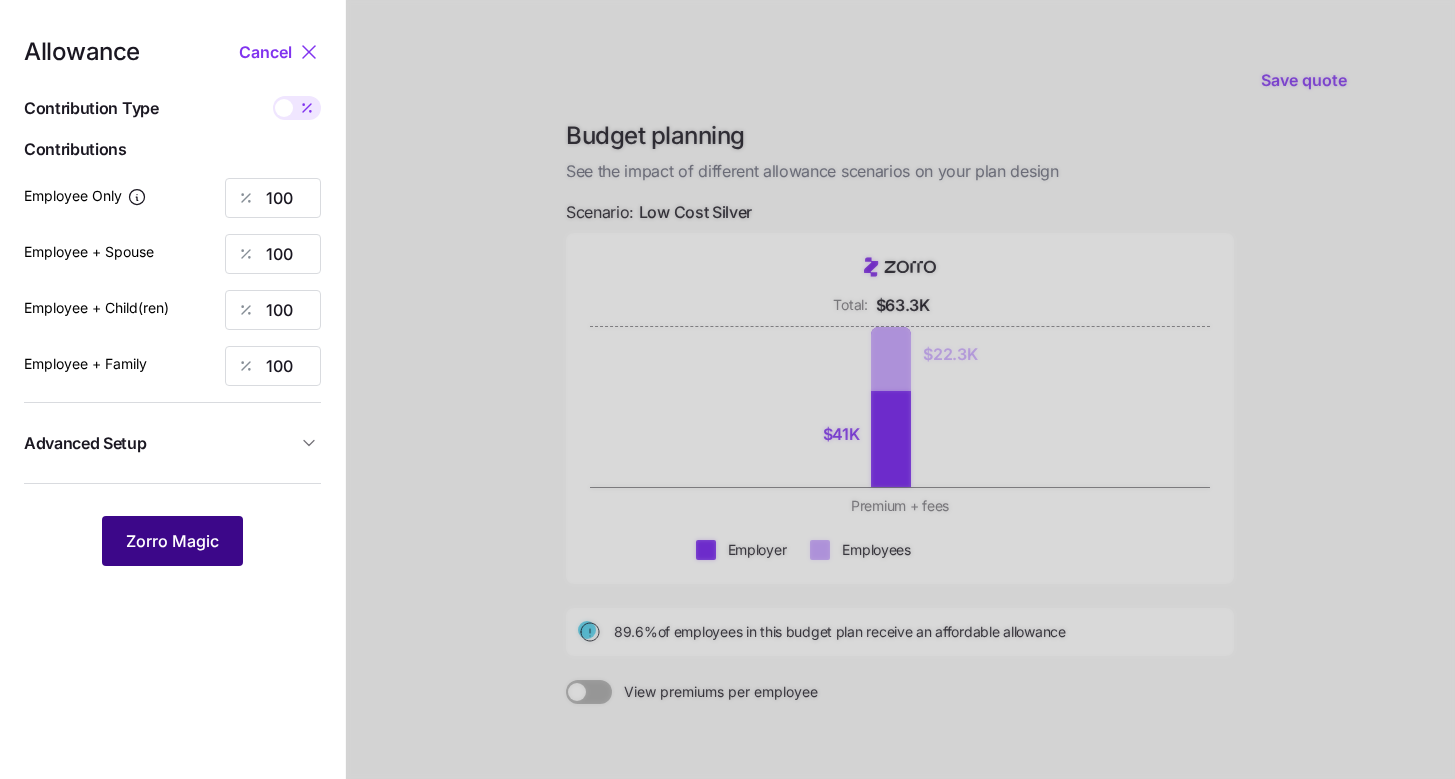 click on "Zorro Magic" at bounding box center (172, 541) 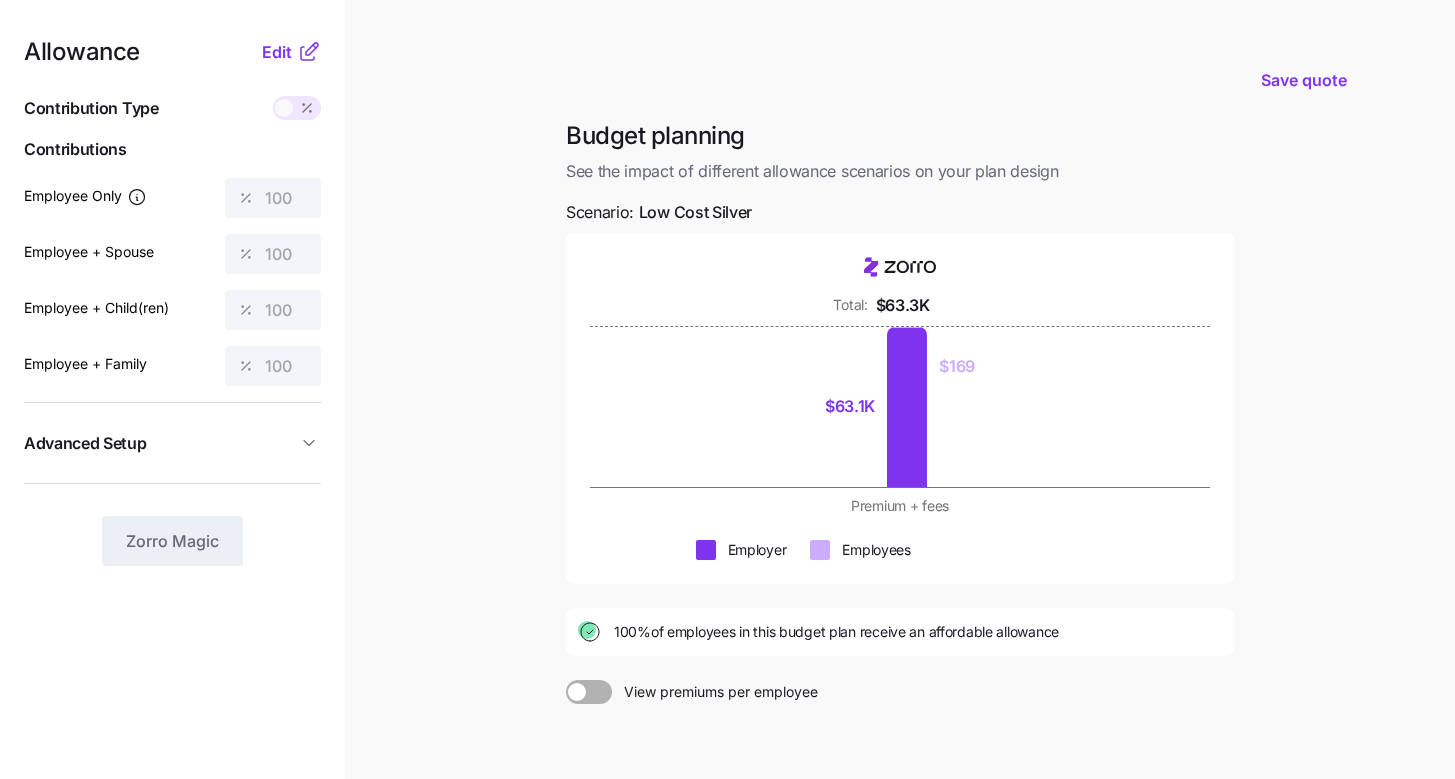 click 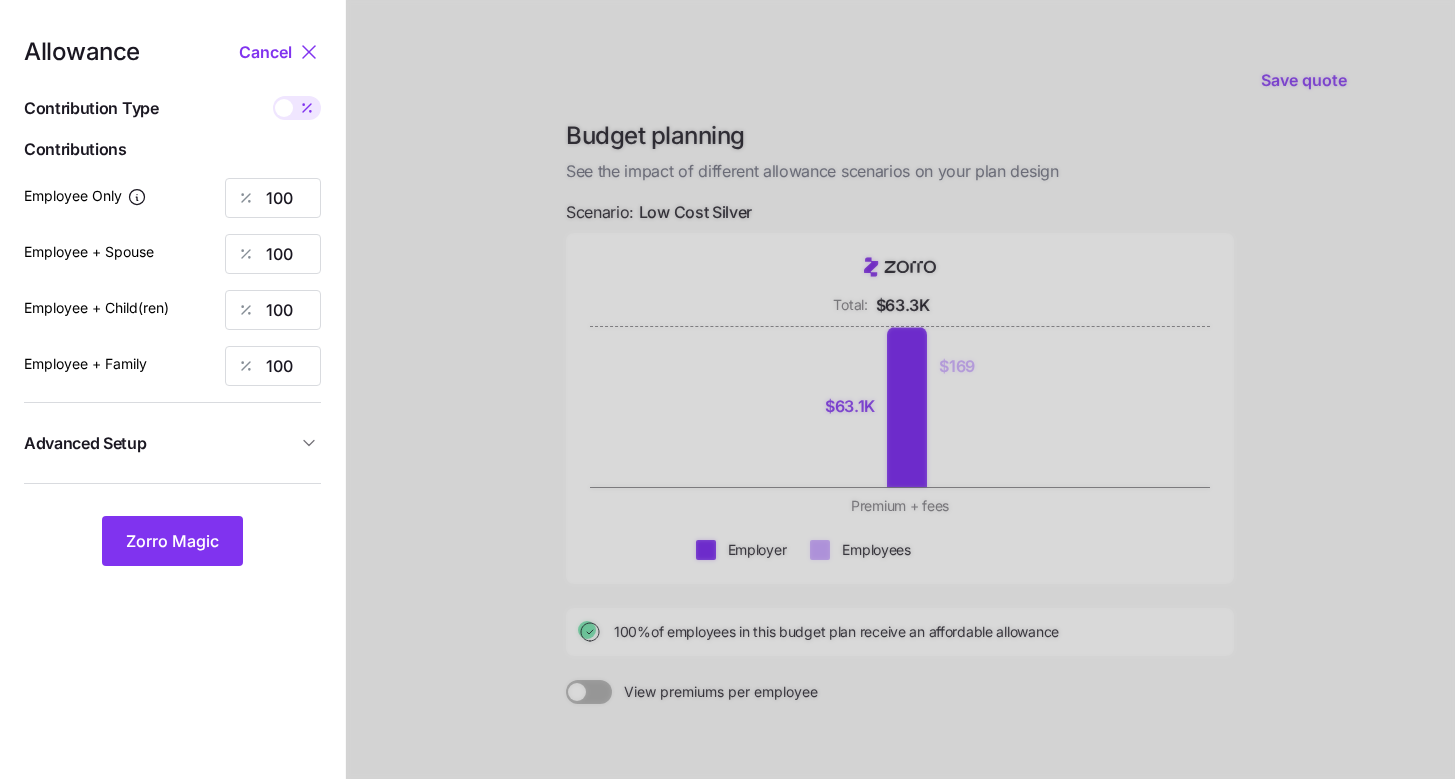 click 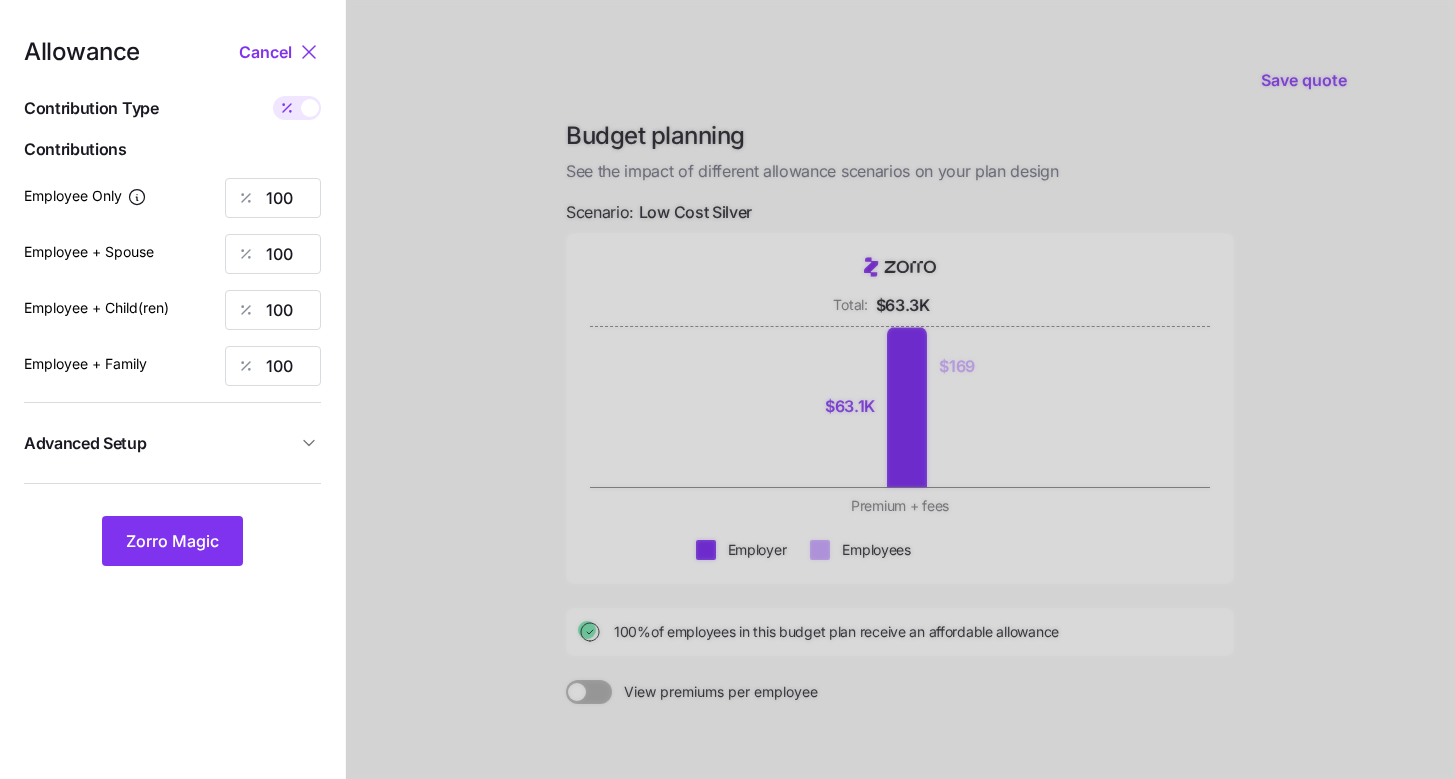 type on "413" 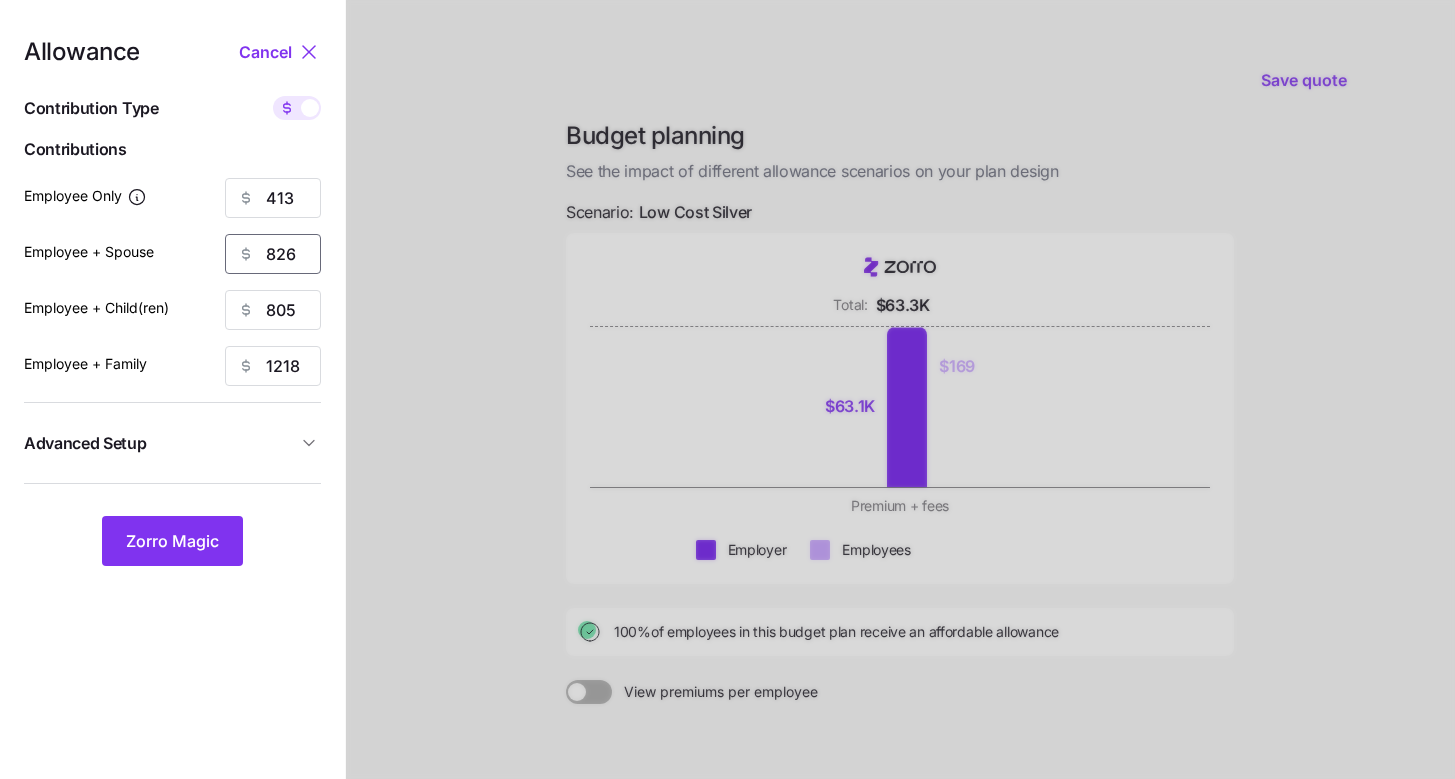 drag, startPoint x: 298, startPoint y: 253, endPoint x: 230, endPoint y: 251, distance: 68.0294 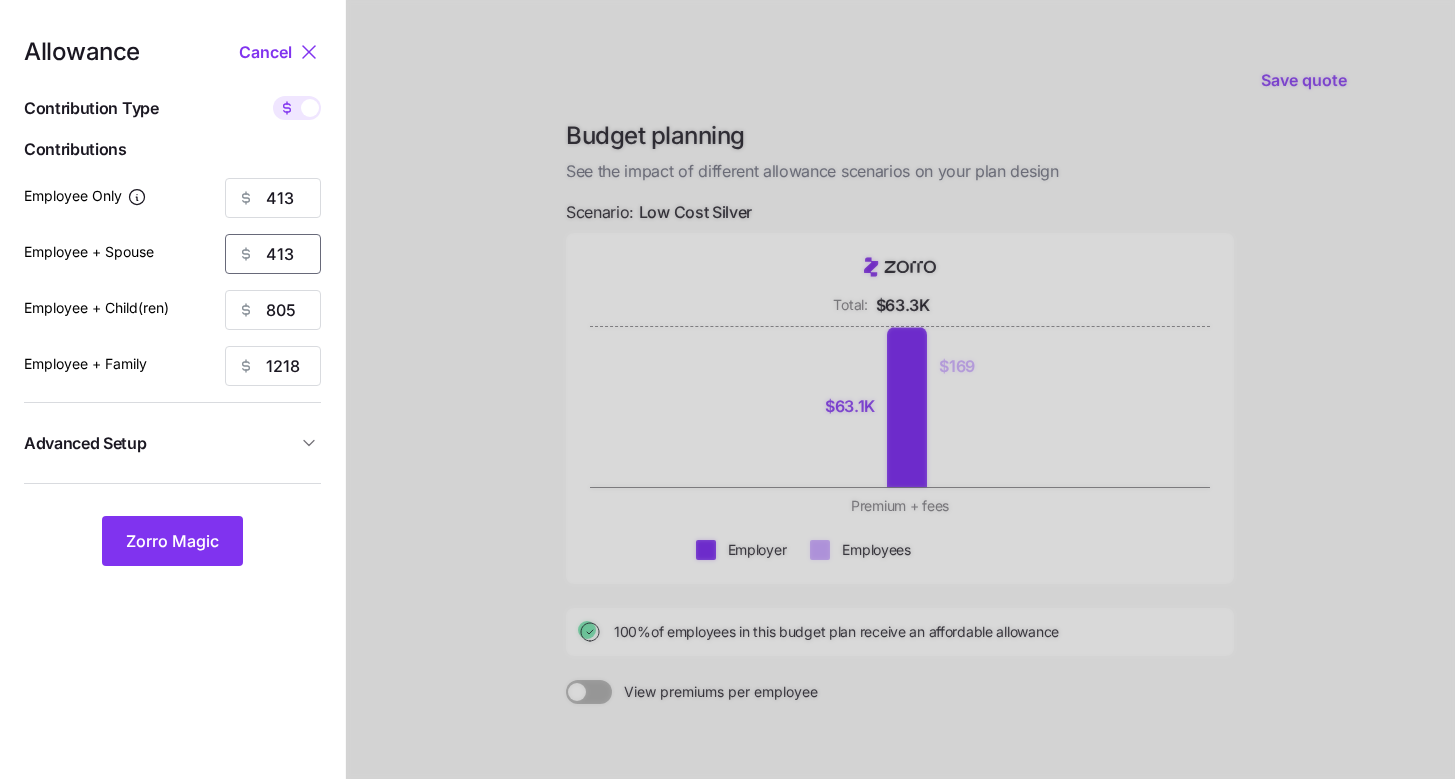 type on "413" 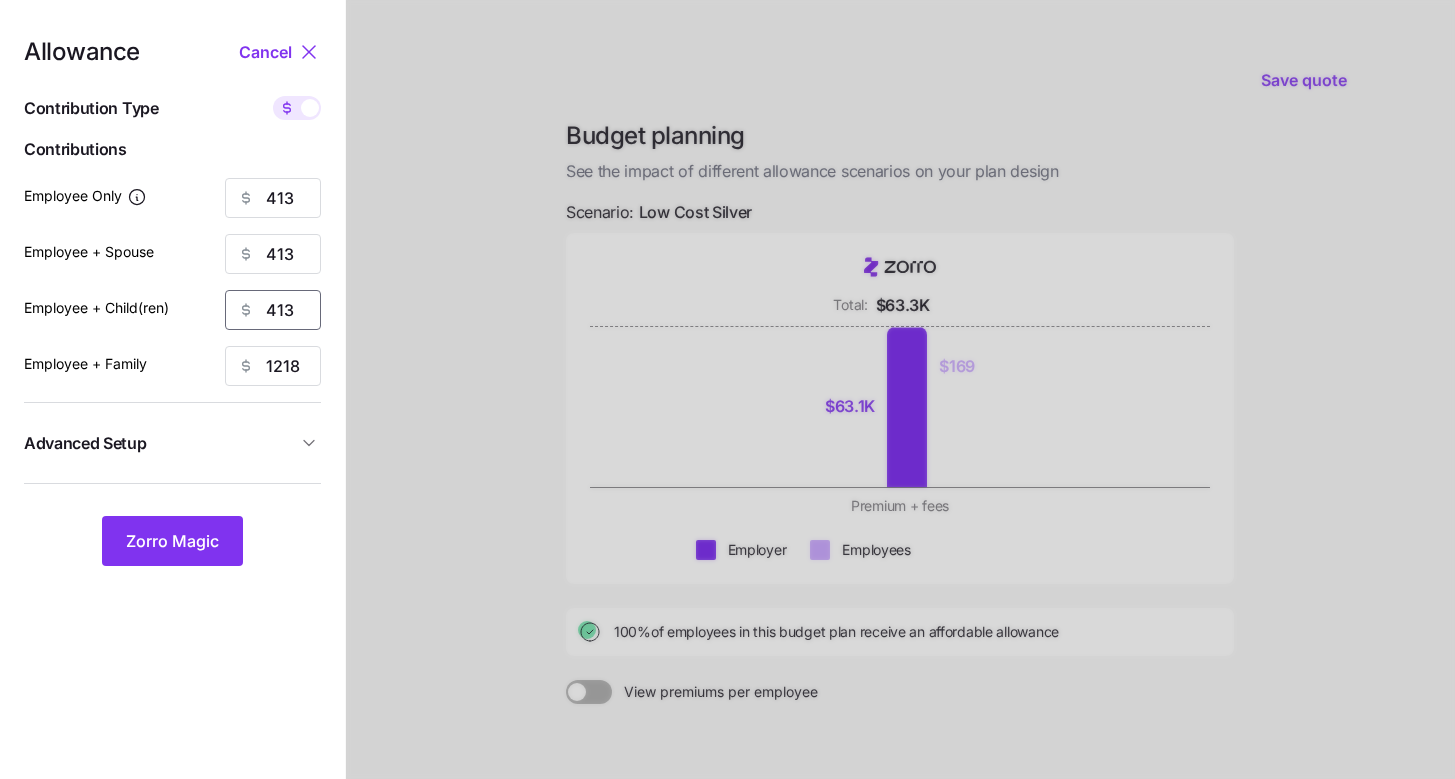 type on "413" 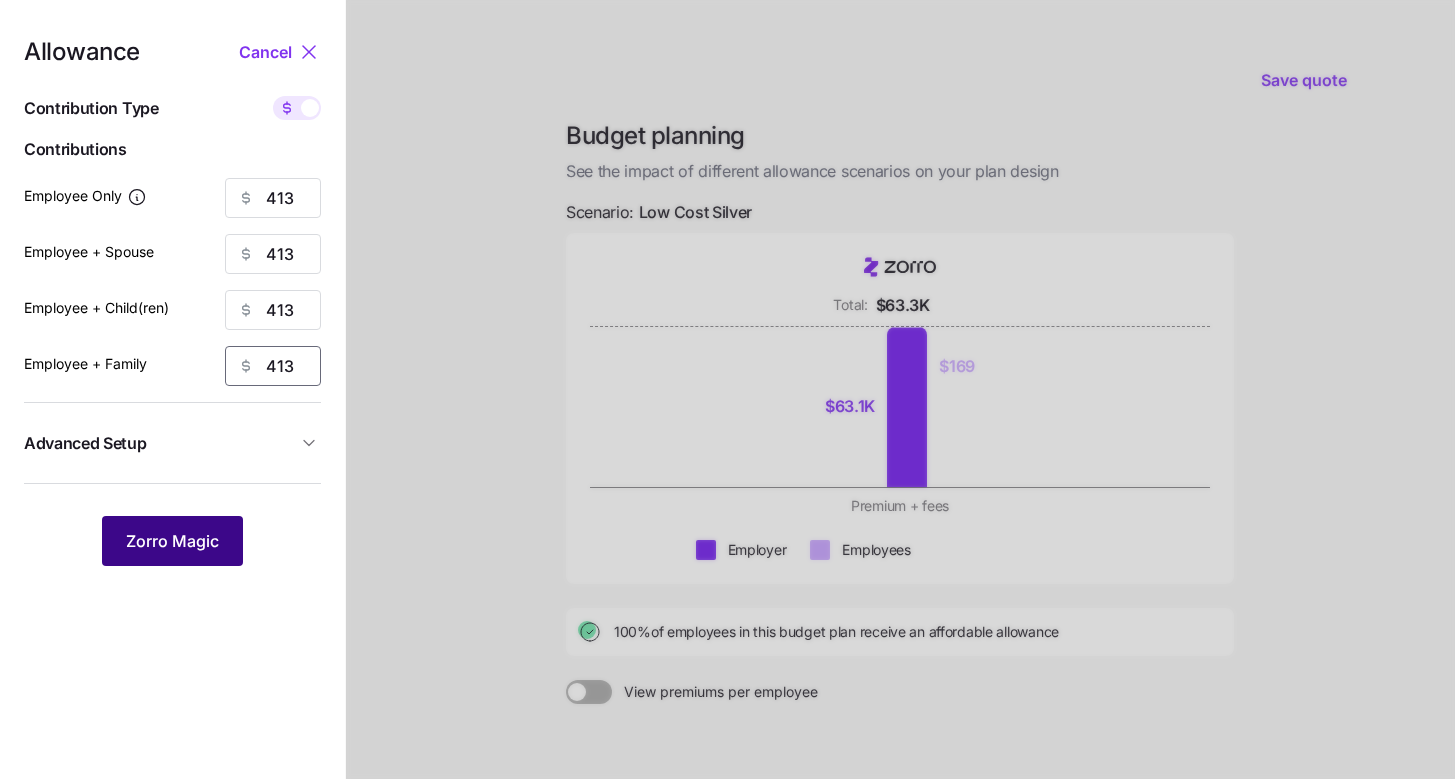 type on "413" 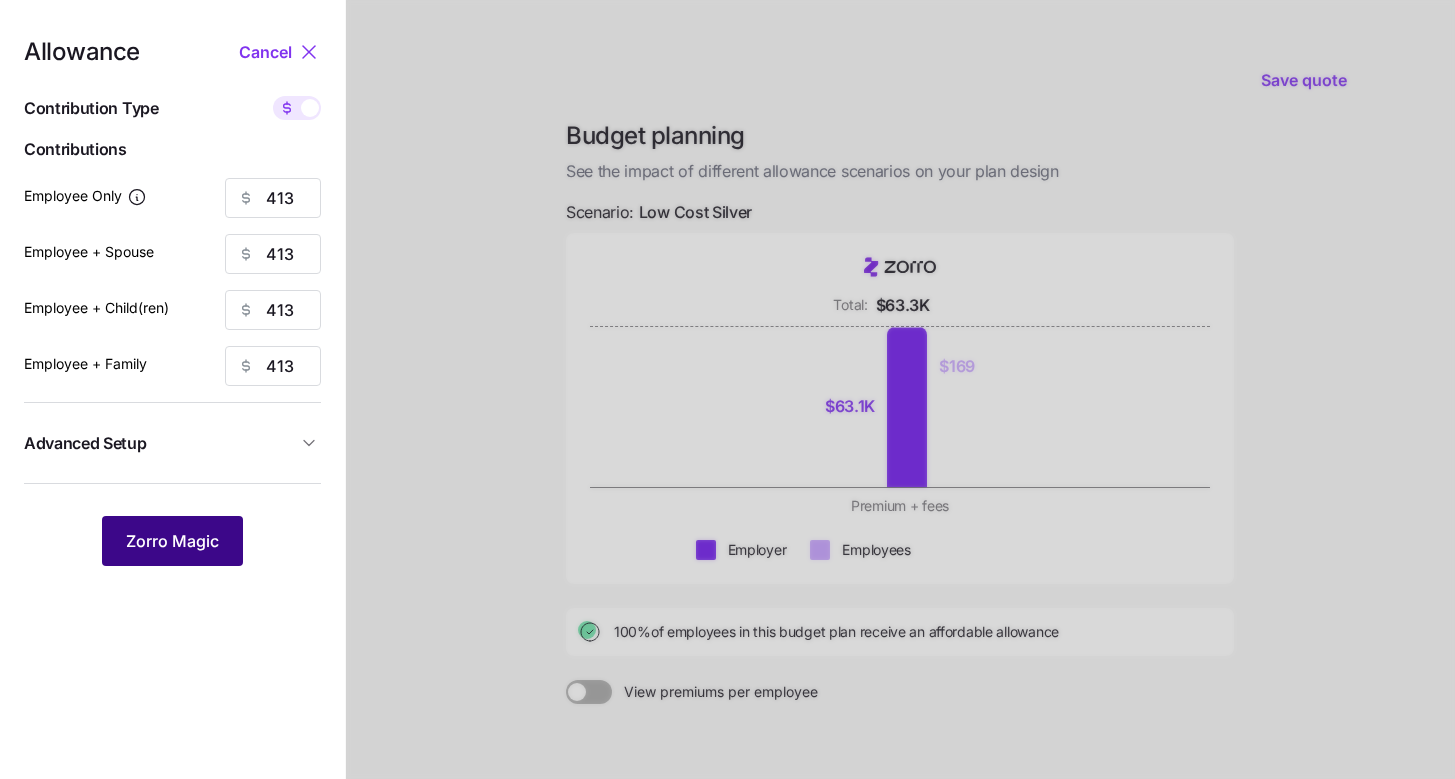 click on "Zorro Magic" at bounding box center (172, 541) 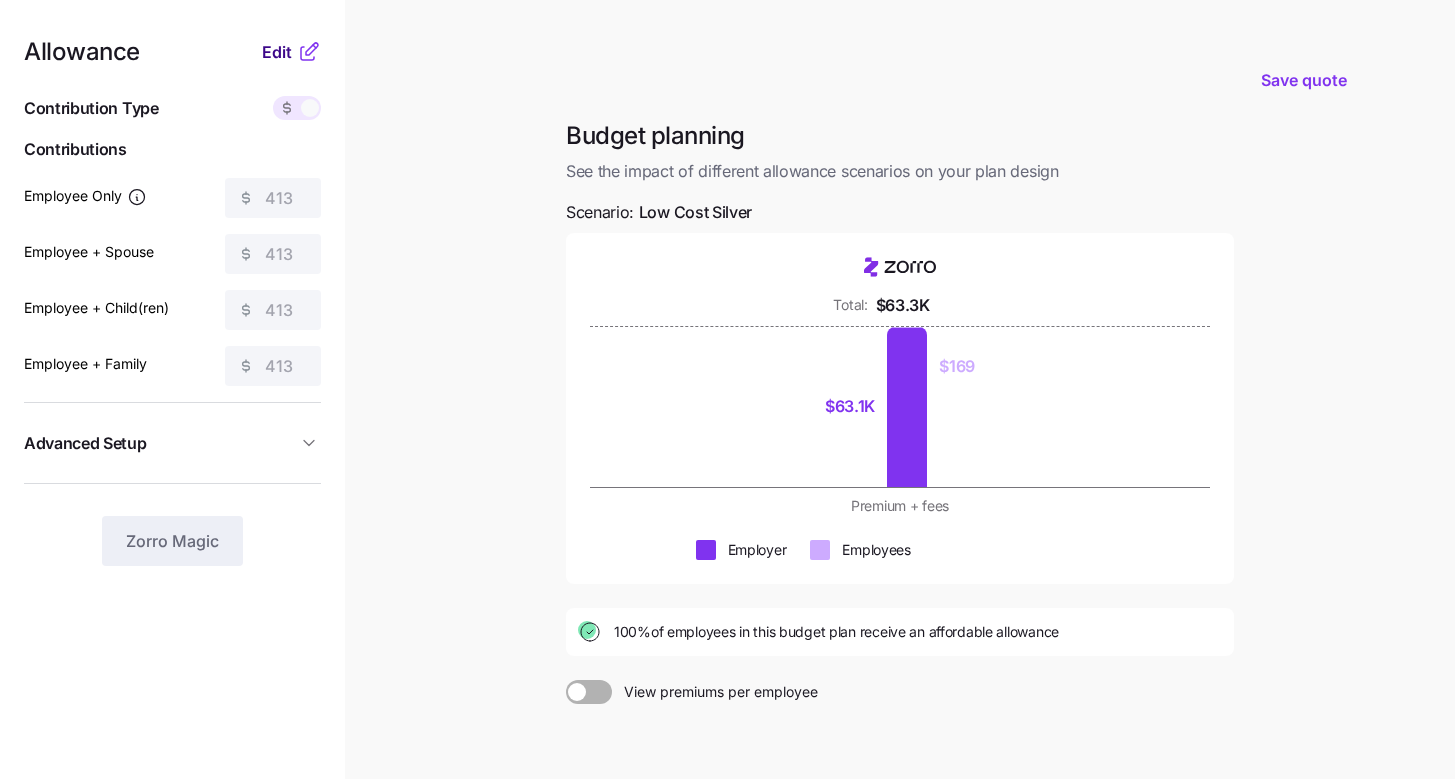 click on "Edit" at bounding box center (279, 52) 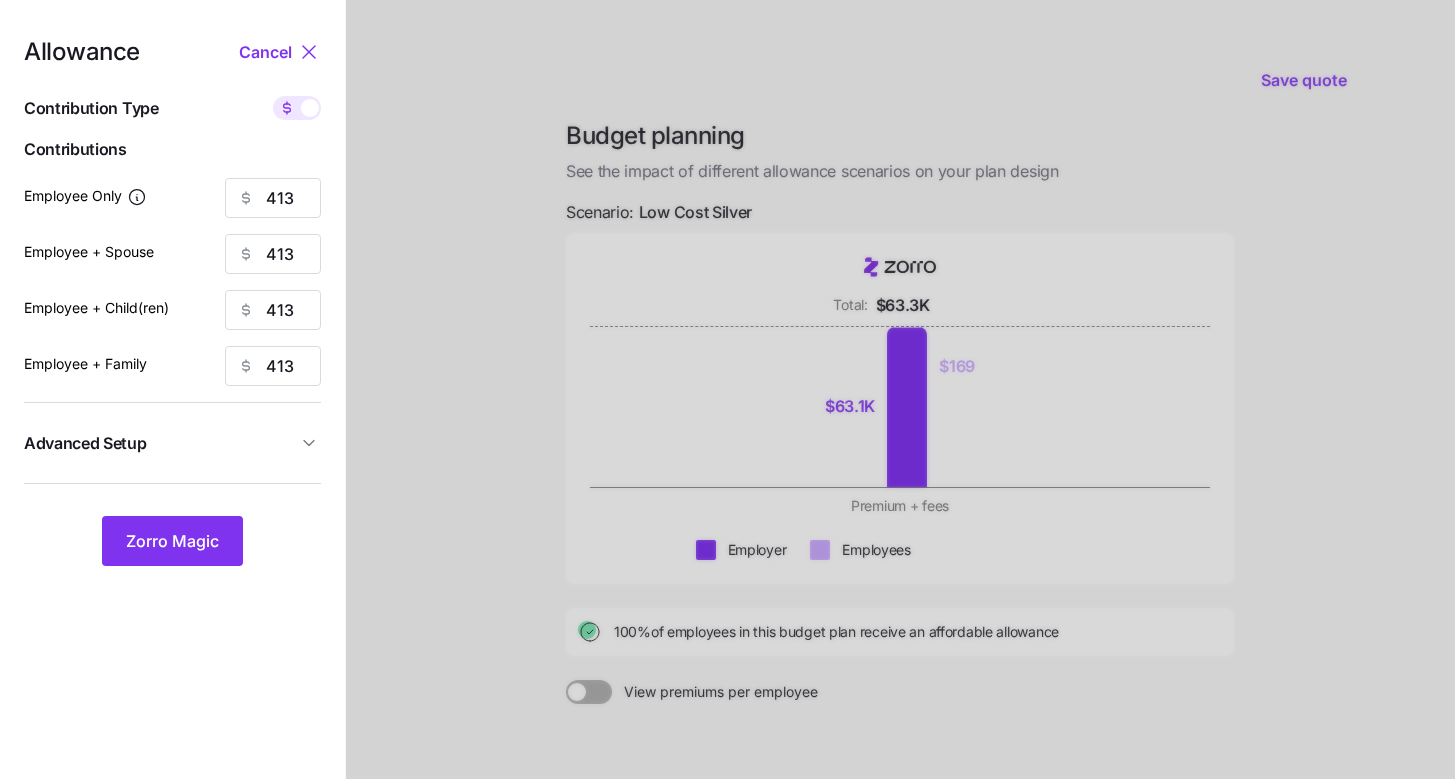 click on "Allowance Cancel Contribution Type Use classes Contributions Employee Only 413 Employee + Spouse 413 Employee + Child(ren) 413 Employee + Family 413 Advanced Setup Geo distribution By state ([NUMBER]) Family Units [NUMBER] units Zorro Magic" at bounding box center [172, 303] 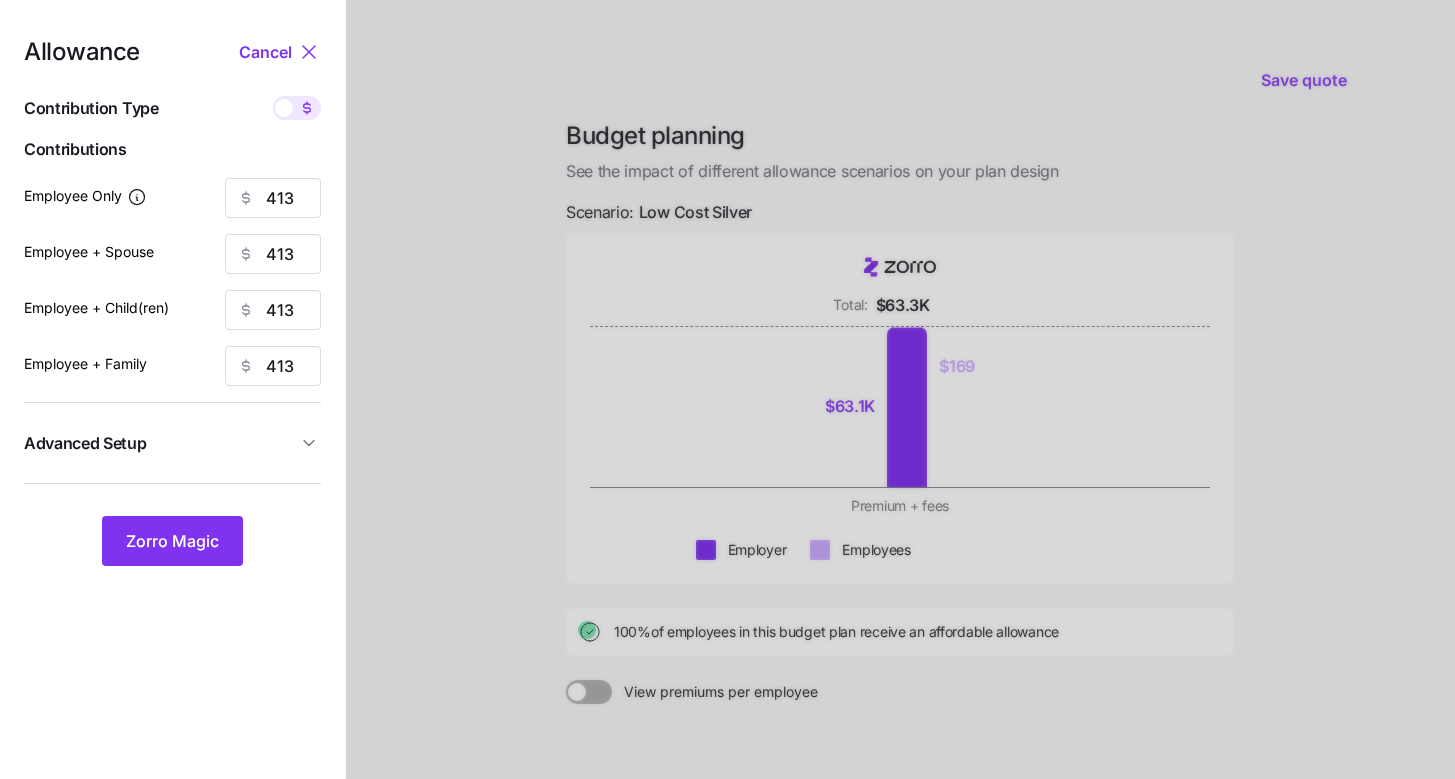 type on "100" 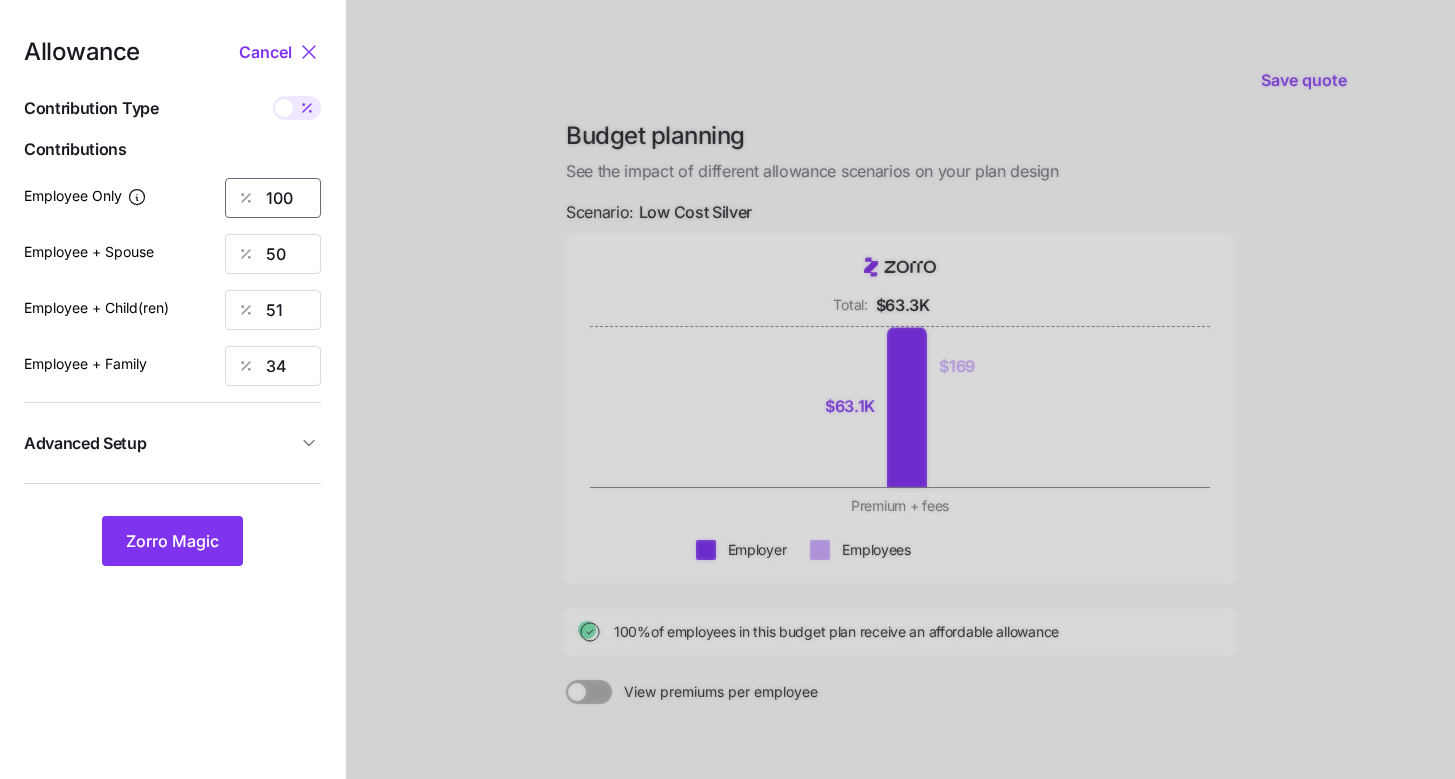 click on "100" at bounding box center (273, 198) 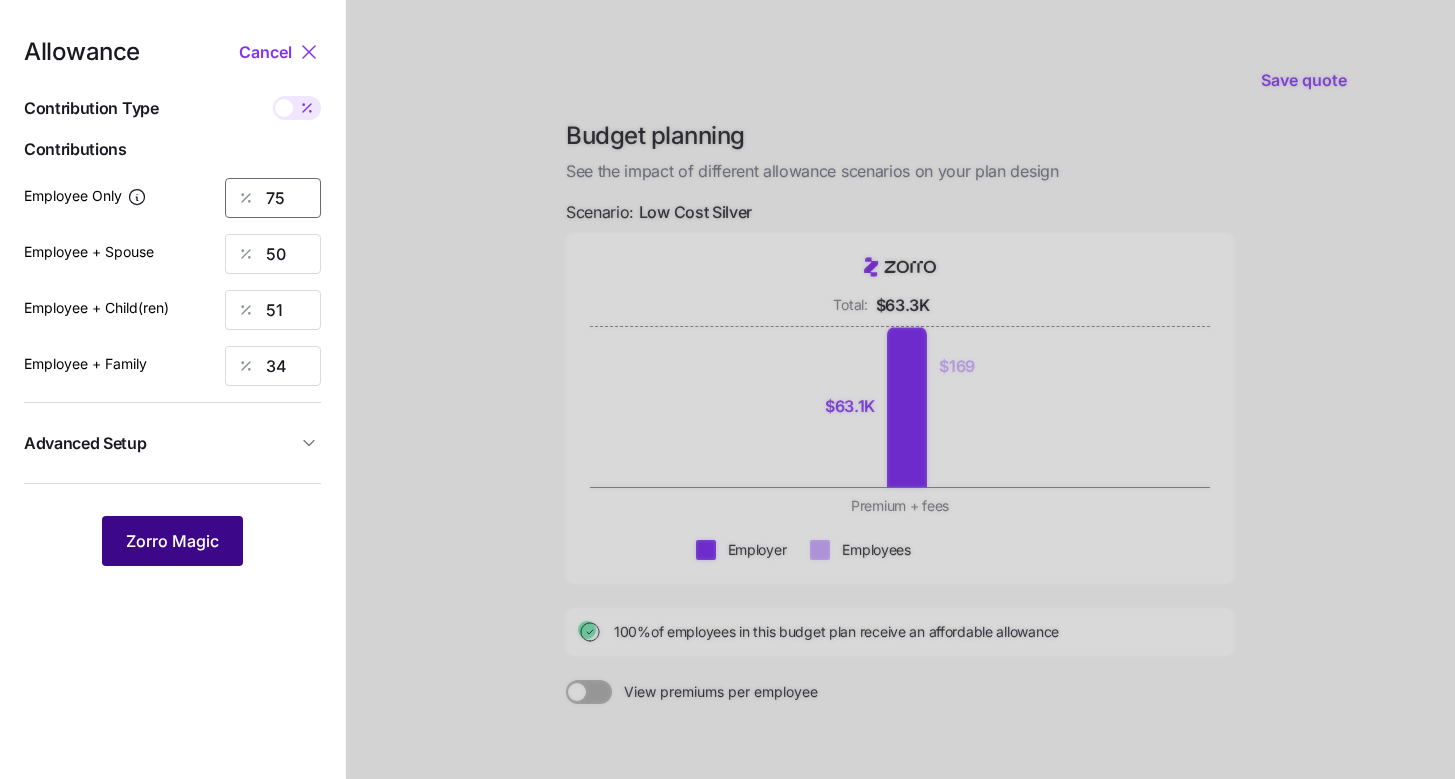 type on "75" 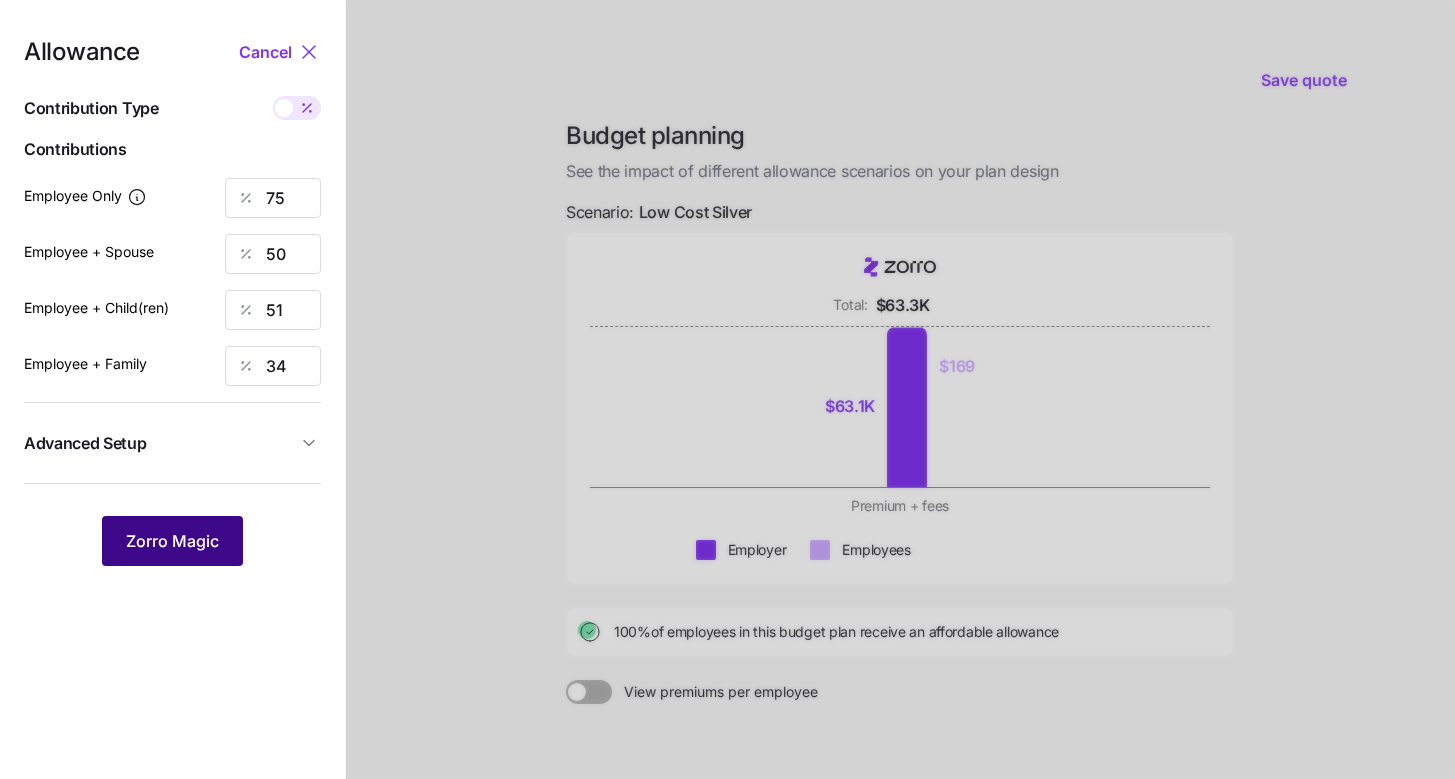 click on "Zorro Magic" at bounding box center (172, 541) 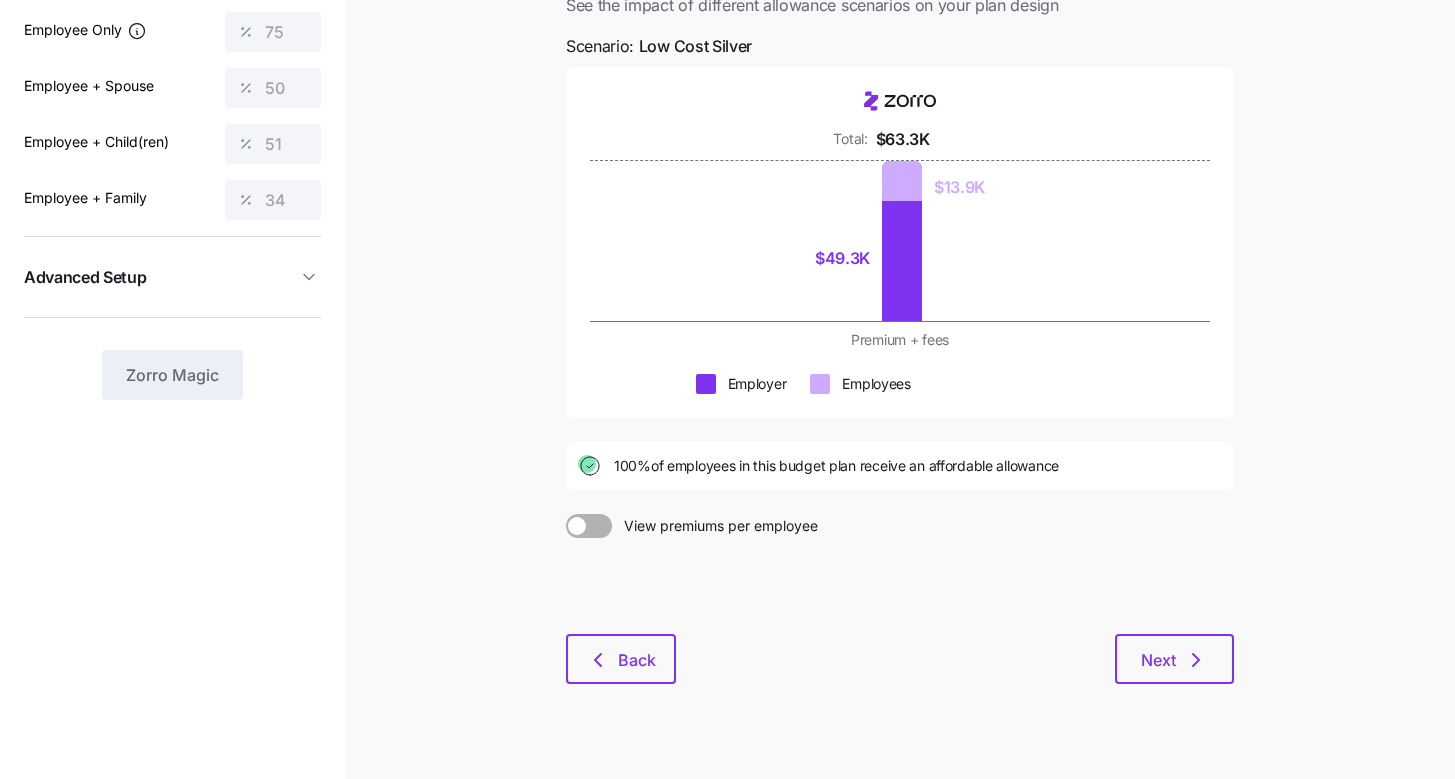 scroll, scrollTop: 199, scrollLeft: 0, axis: vertical 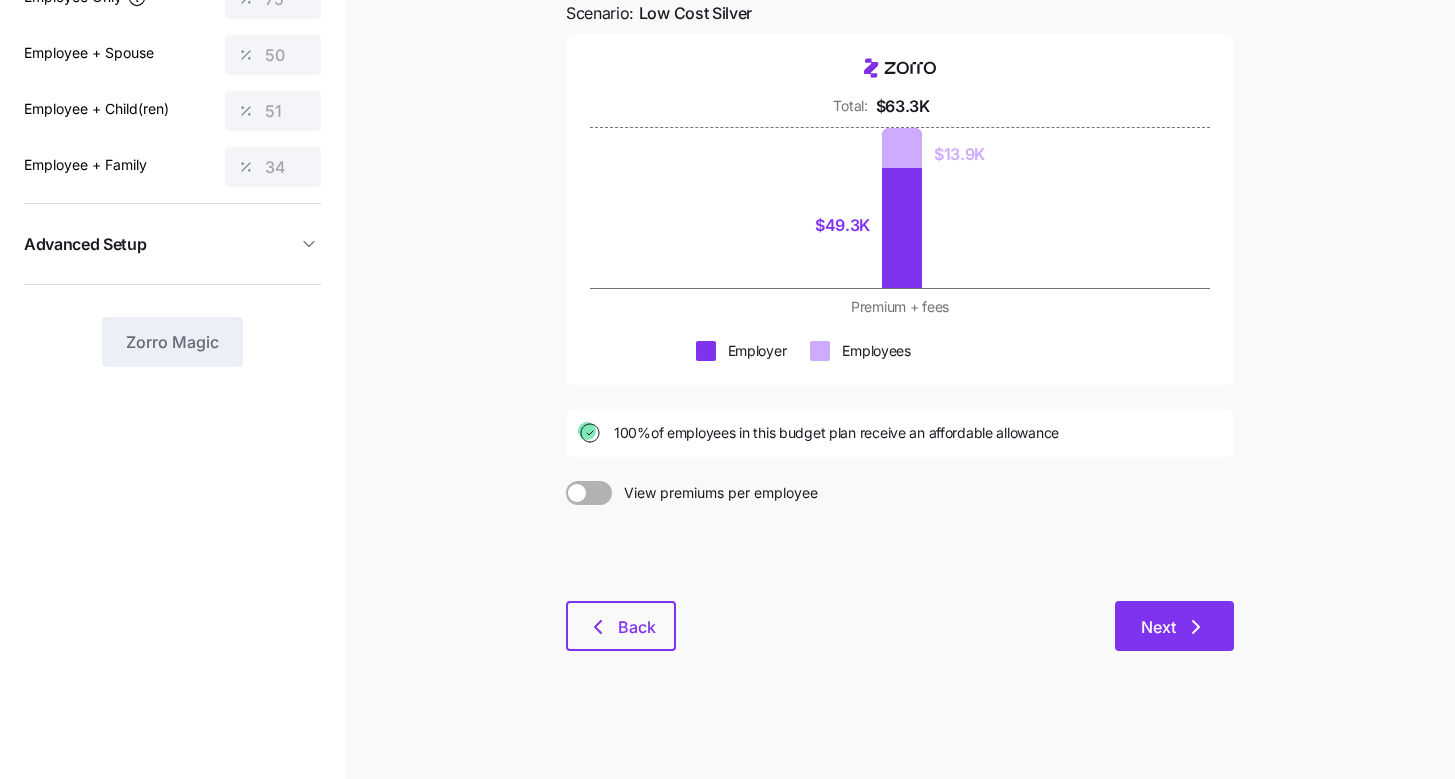 click on "Next" at bounding box center [1174, 626] 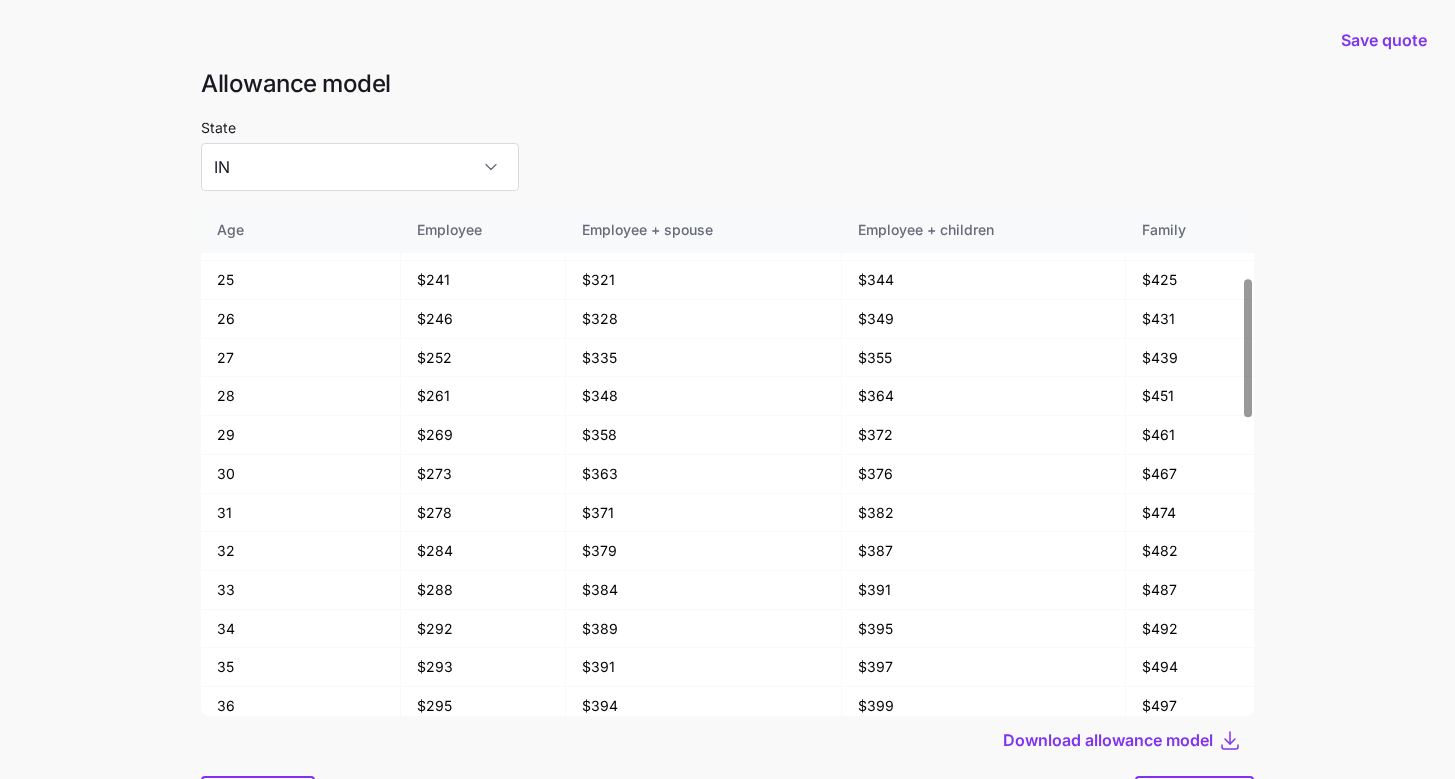 scroll, scrollTop: 267, scrollLeft: 0, axis: vertical 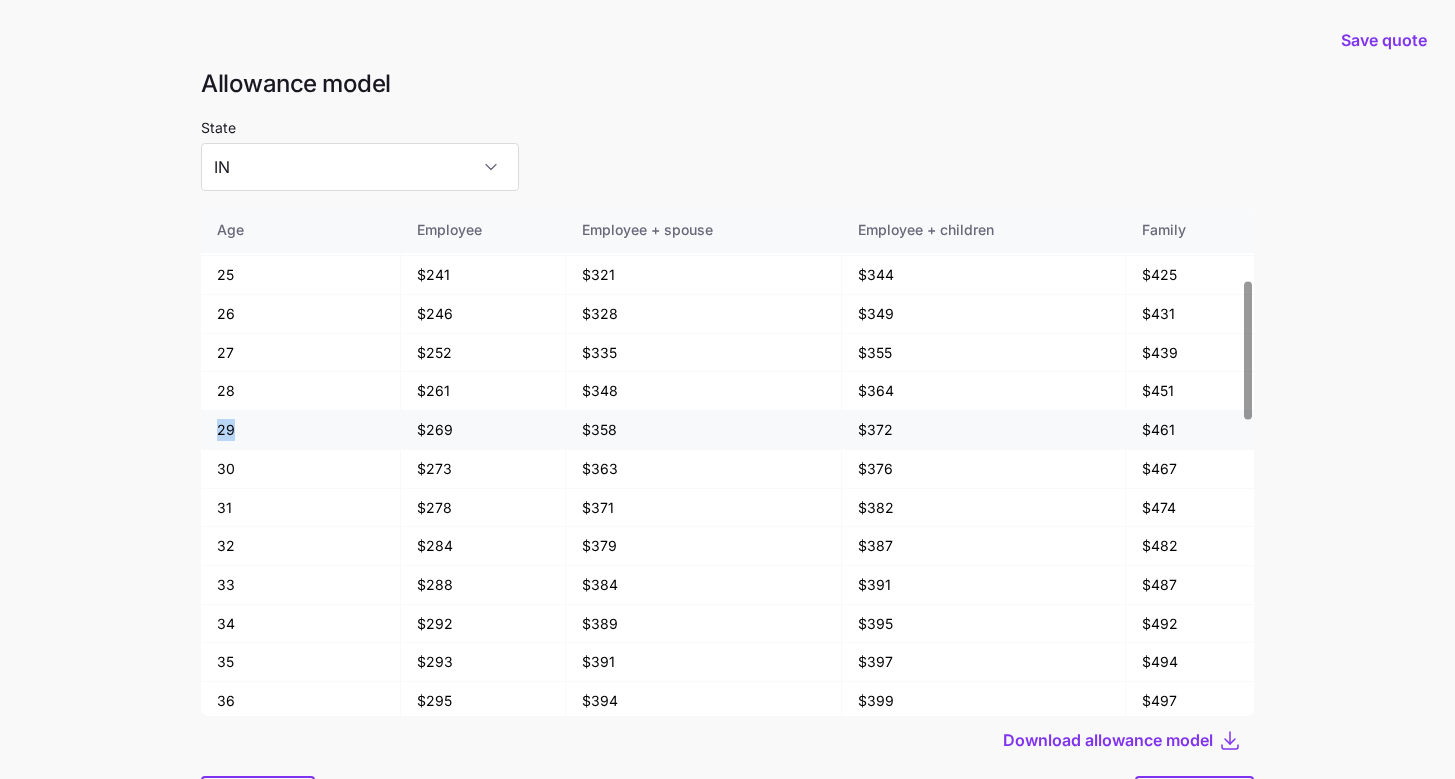 drag, startPoint x: 214, startPoint y: 430, endPoint x: 243, endPoint y: 431, distance: 29.017237 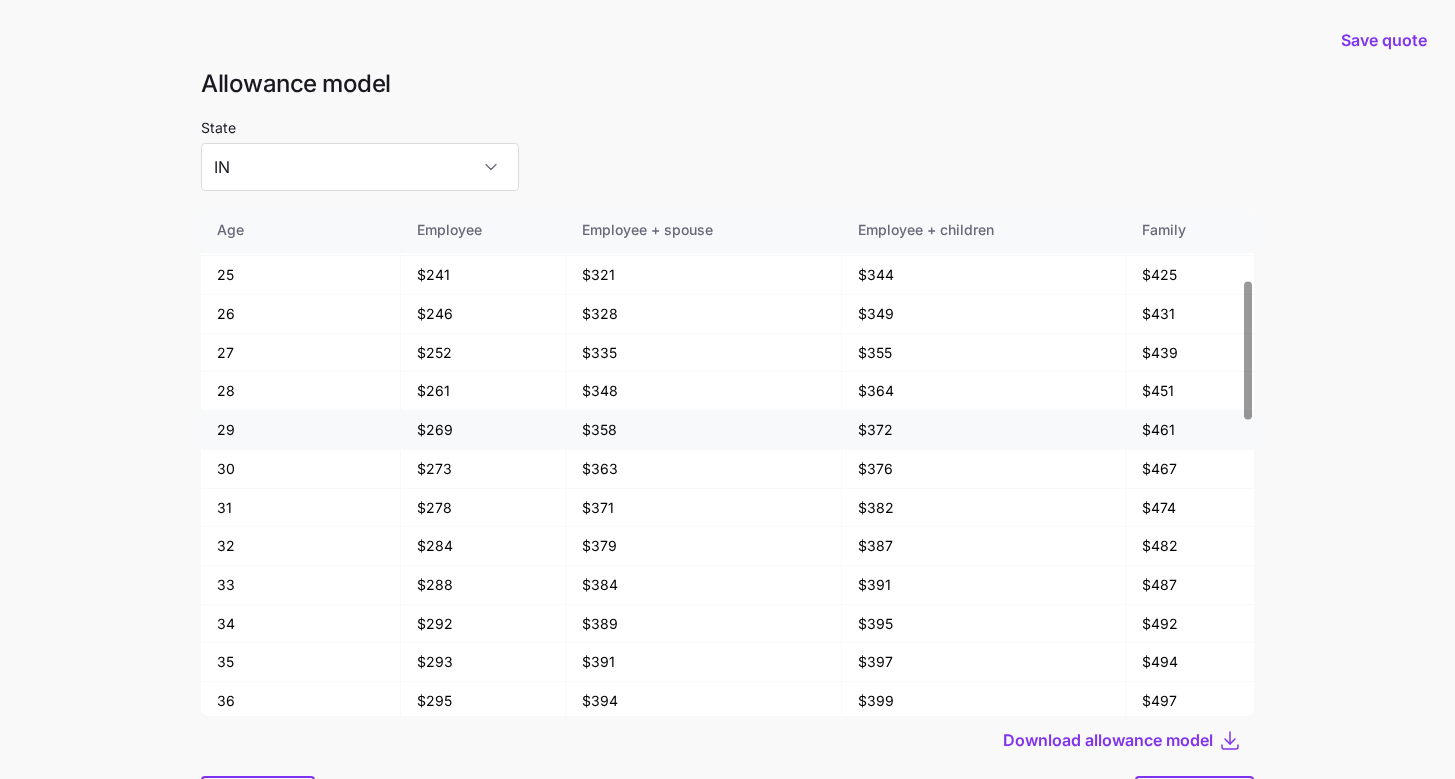 drag, startPoint x: 420, startPoint y: 429, endPoint x: 466, endPoint y: 427, distance: 46.043457 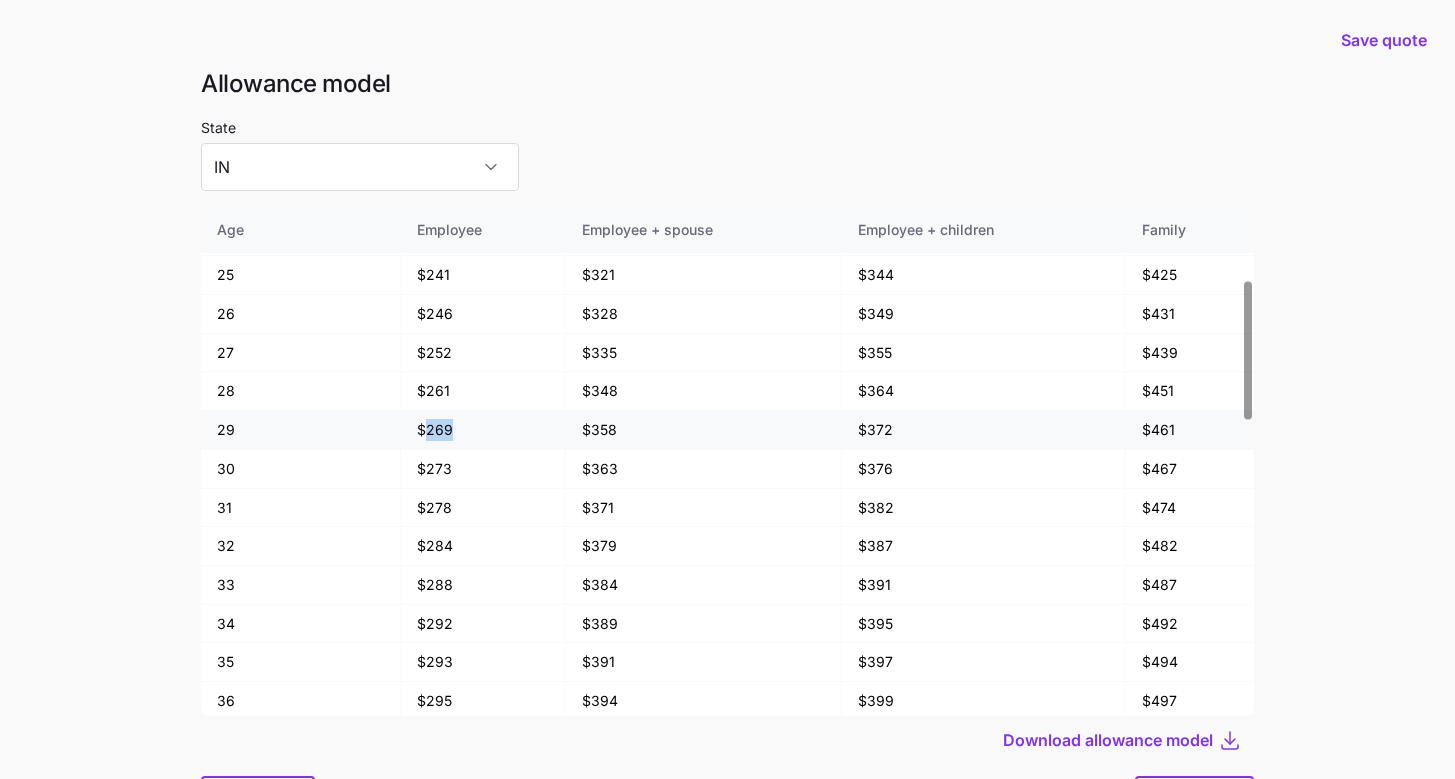 click on "$269" at bounding box center (483, 430) 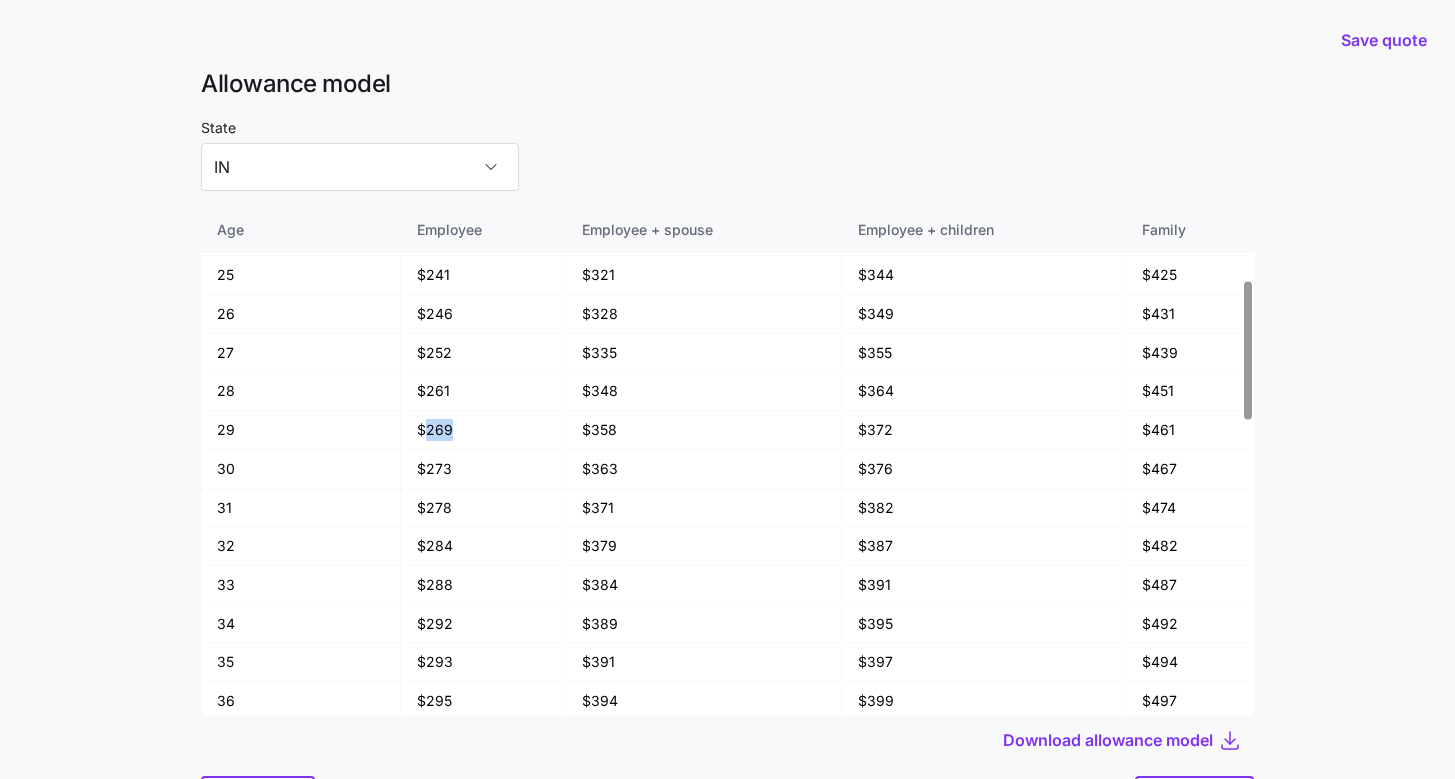scroll, scrollTop: 107, scrollLeft: 0, axis: vertical 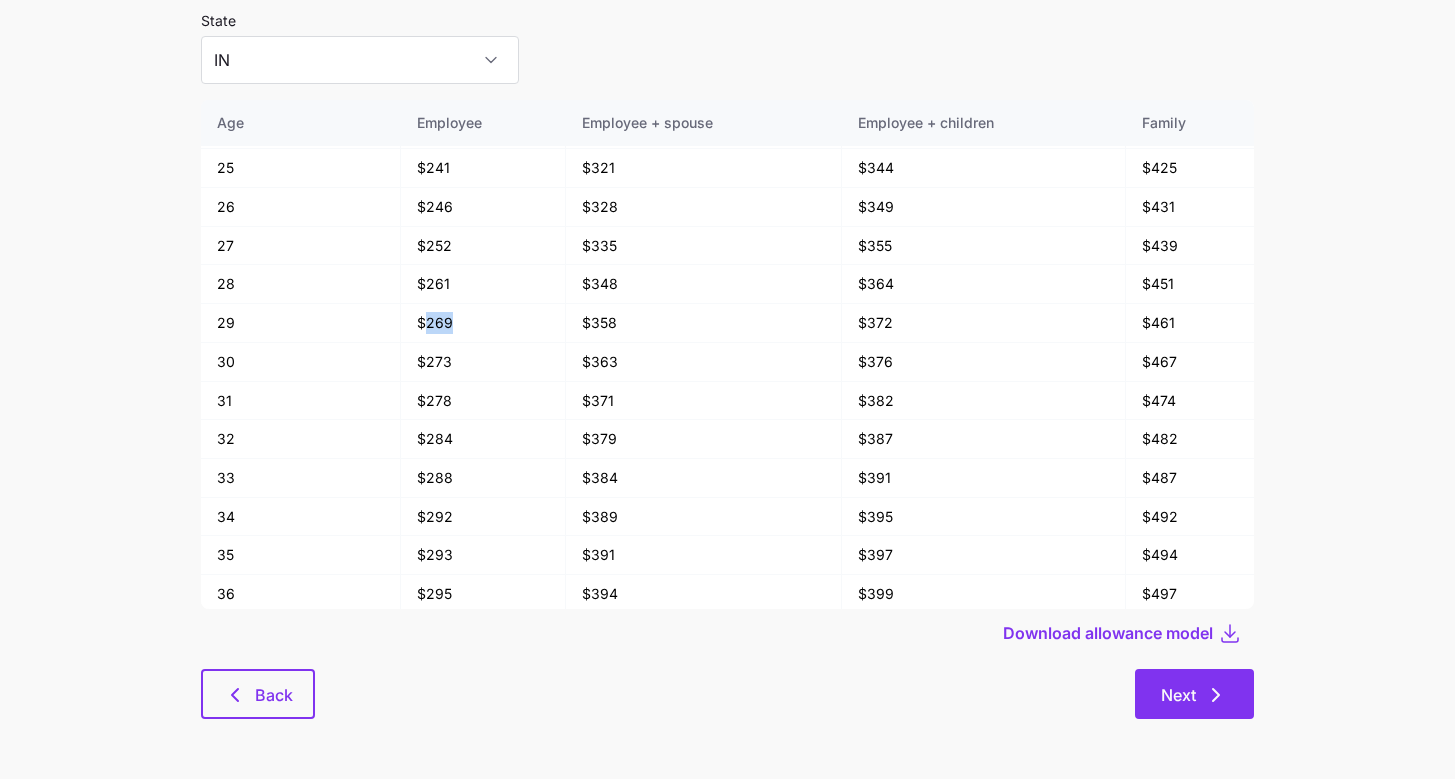 click on "Next" at bounding box center [1178, 695] 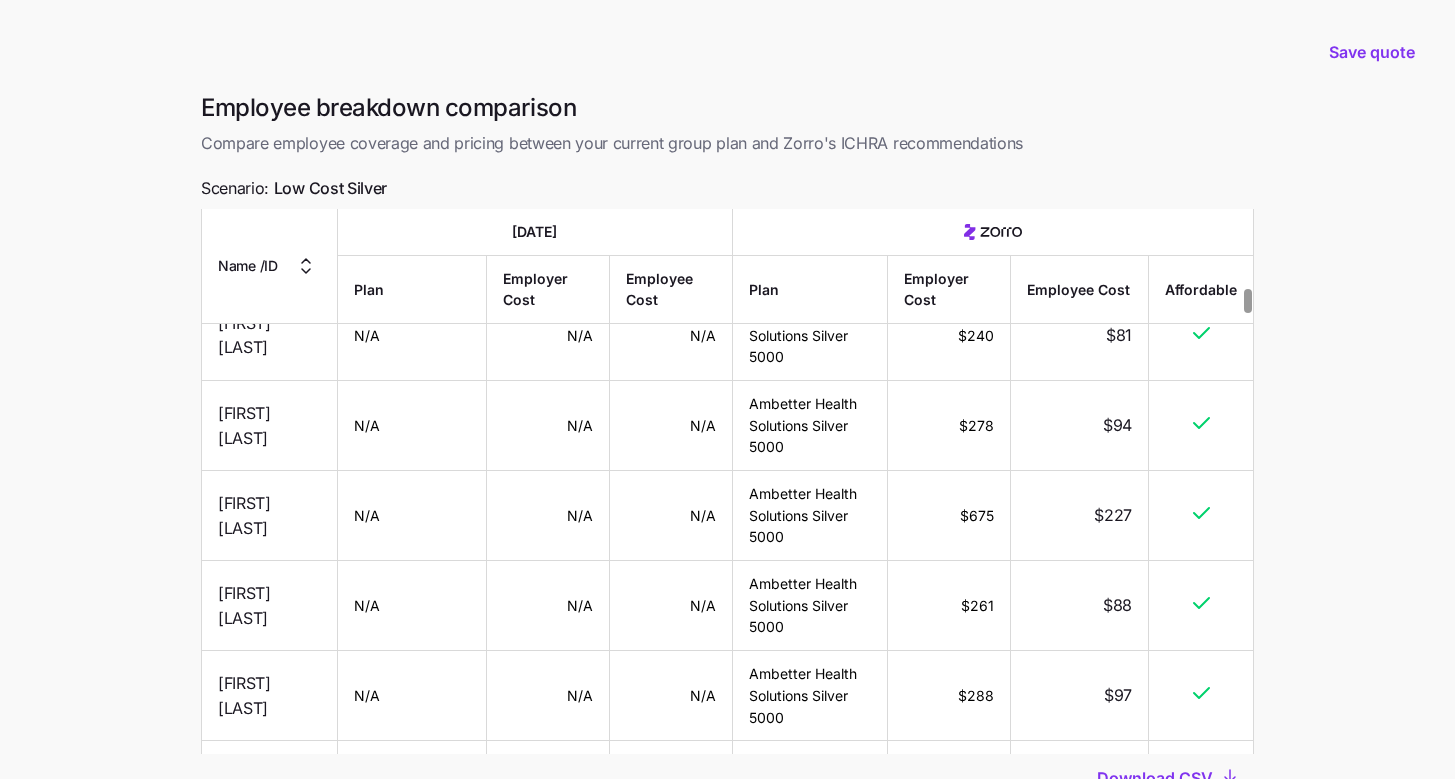 scroll, scrollTop: 1784, scrollLeft: 0, axis: vertical 